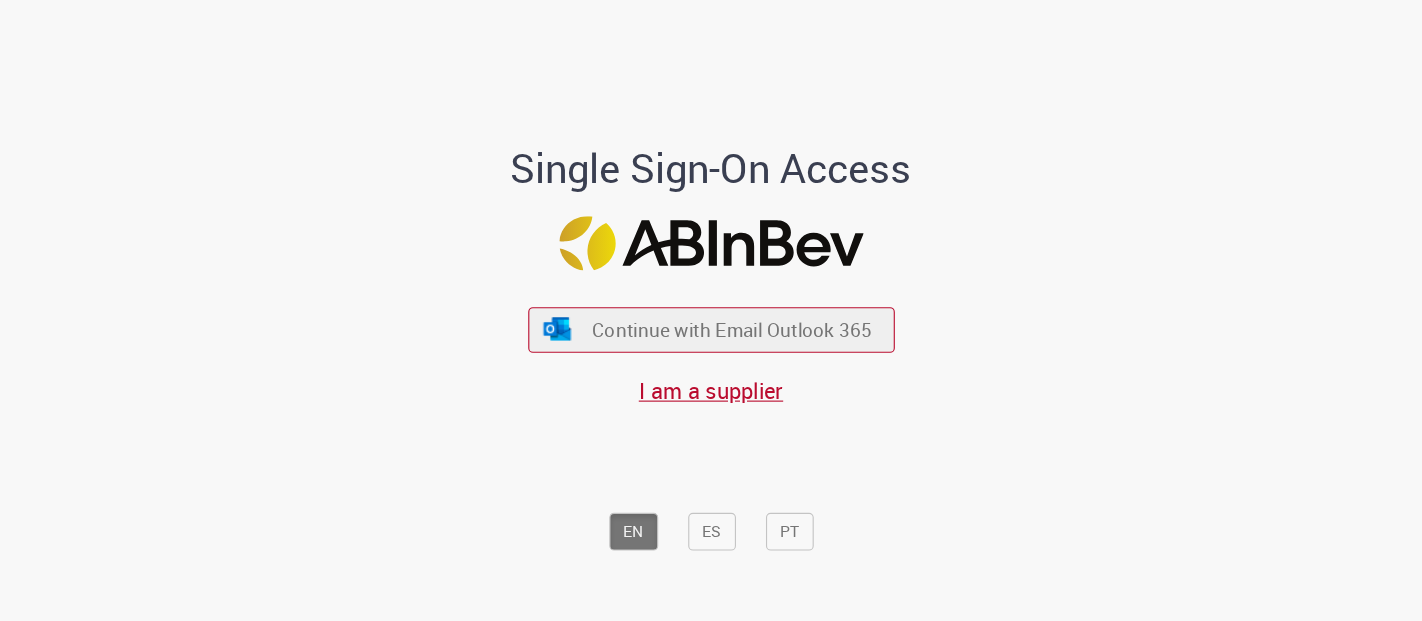 scroll, scrollTop: 0, scrollLeft: 0, axis: both 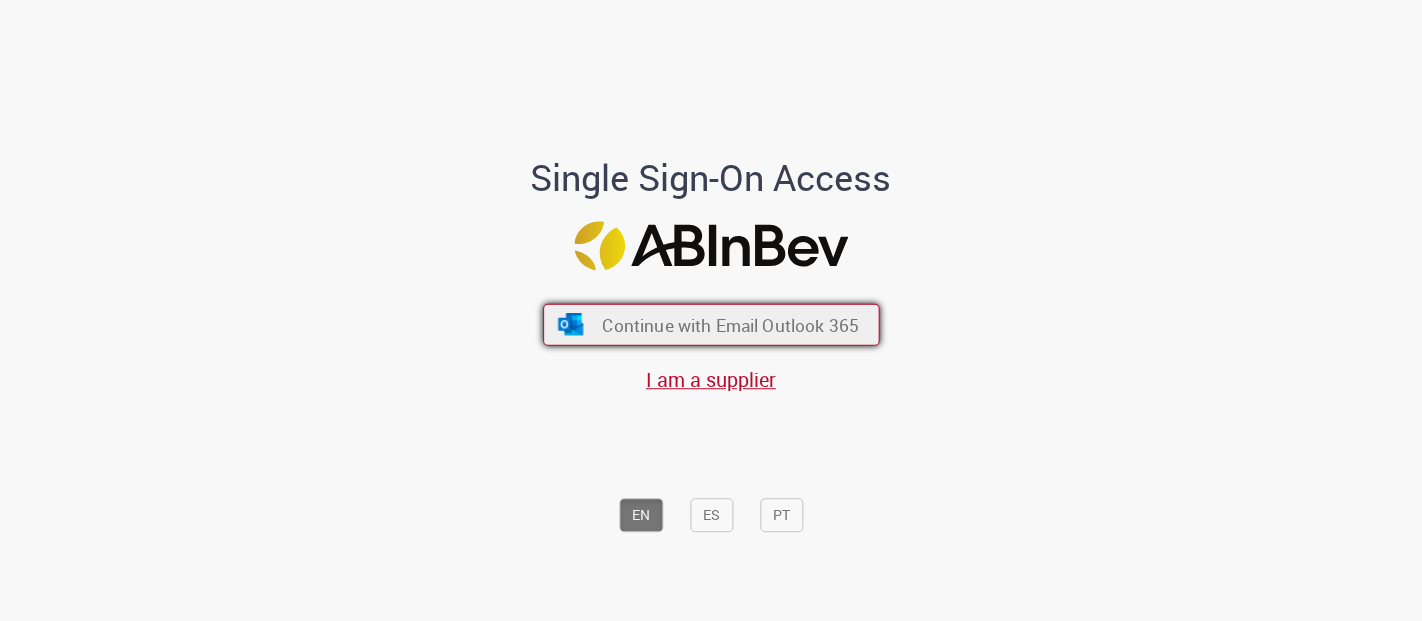 click on "Continue with Email Outlook 365" at bounding box center [711, 325] 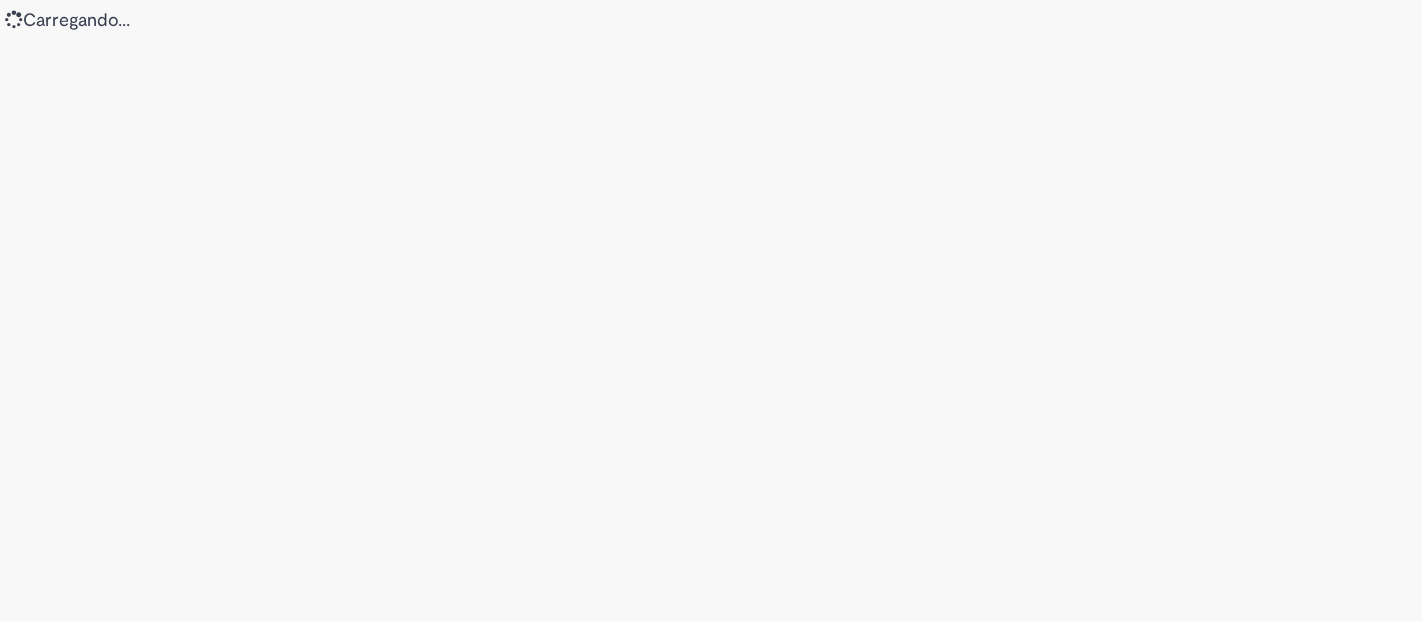scroll, scrollTop: 0, scrollLeft: 0, axis: both 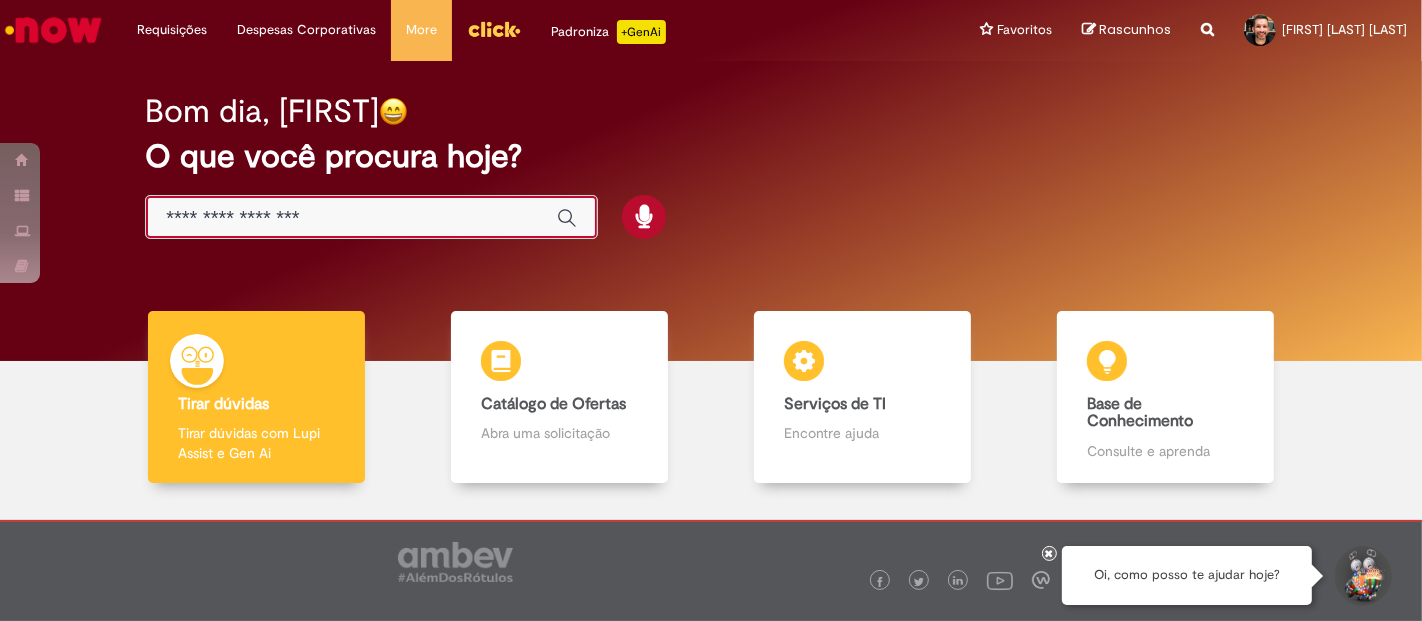 click at bounding box center (351, 218) 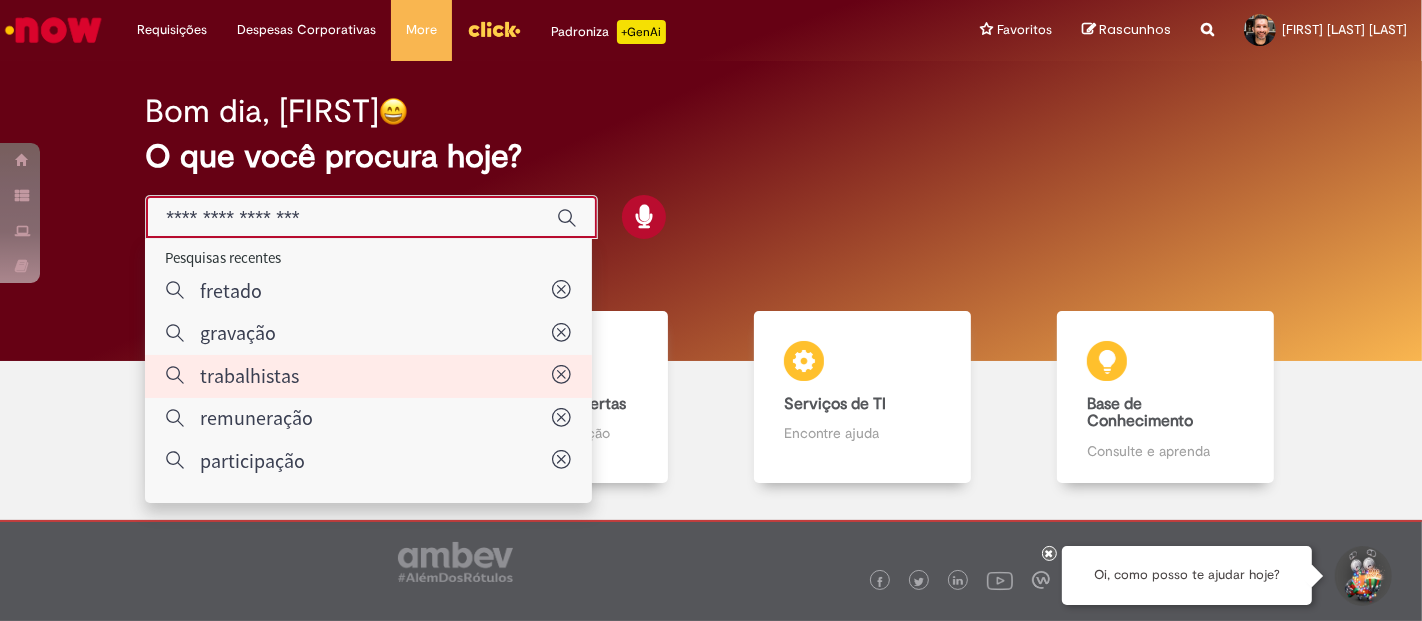 type on "**********" 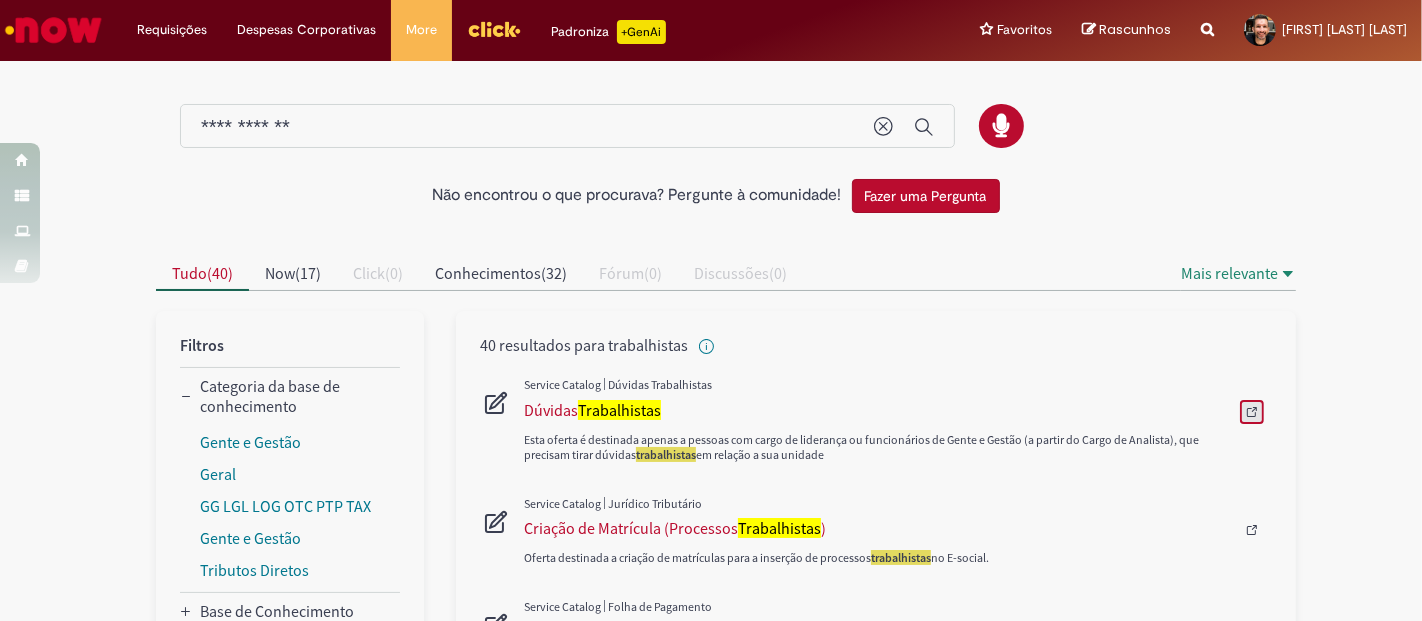 click 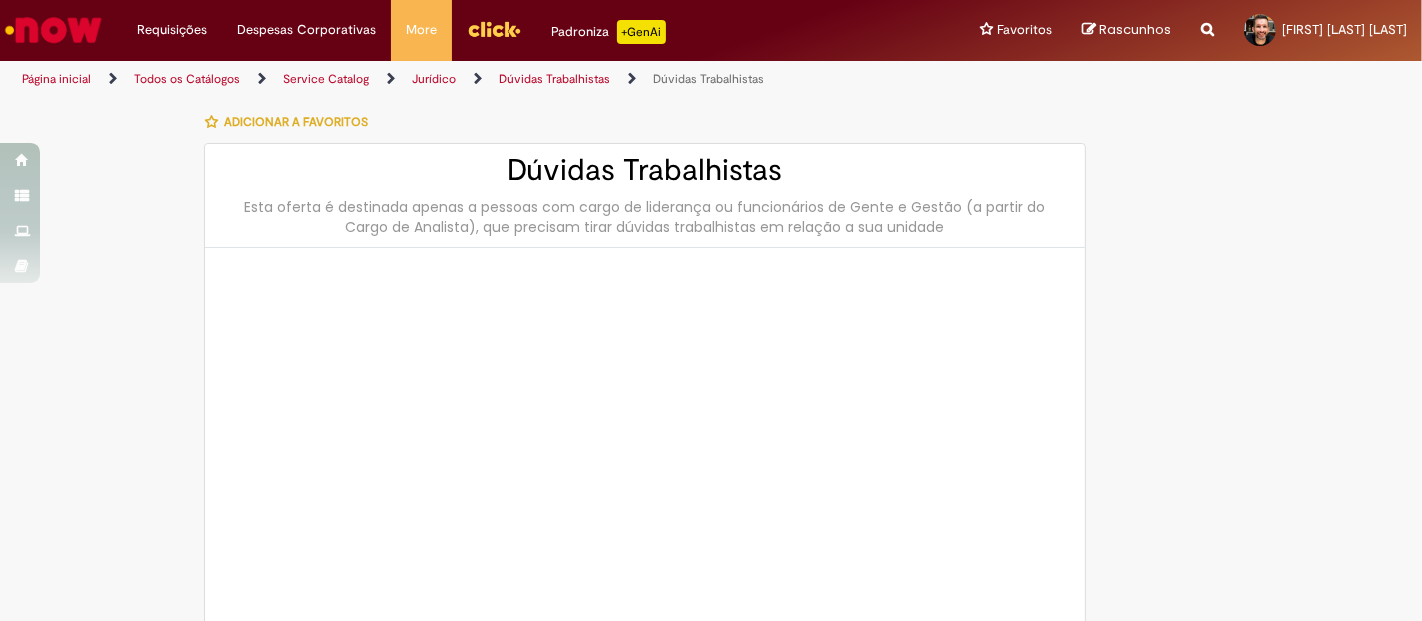 type on "****" 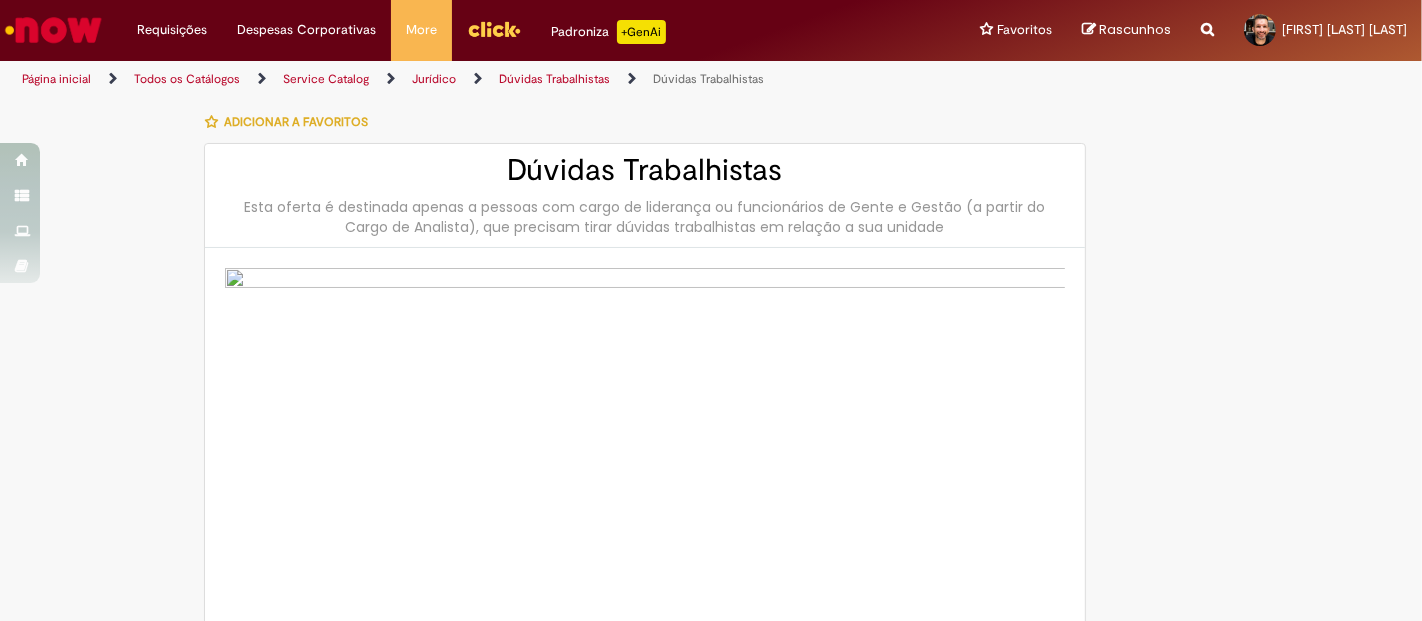type on "**********" 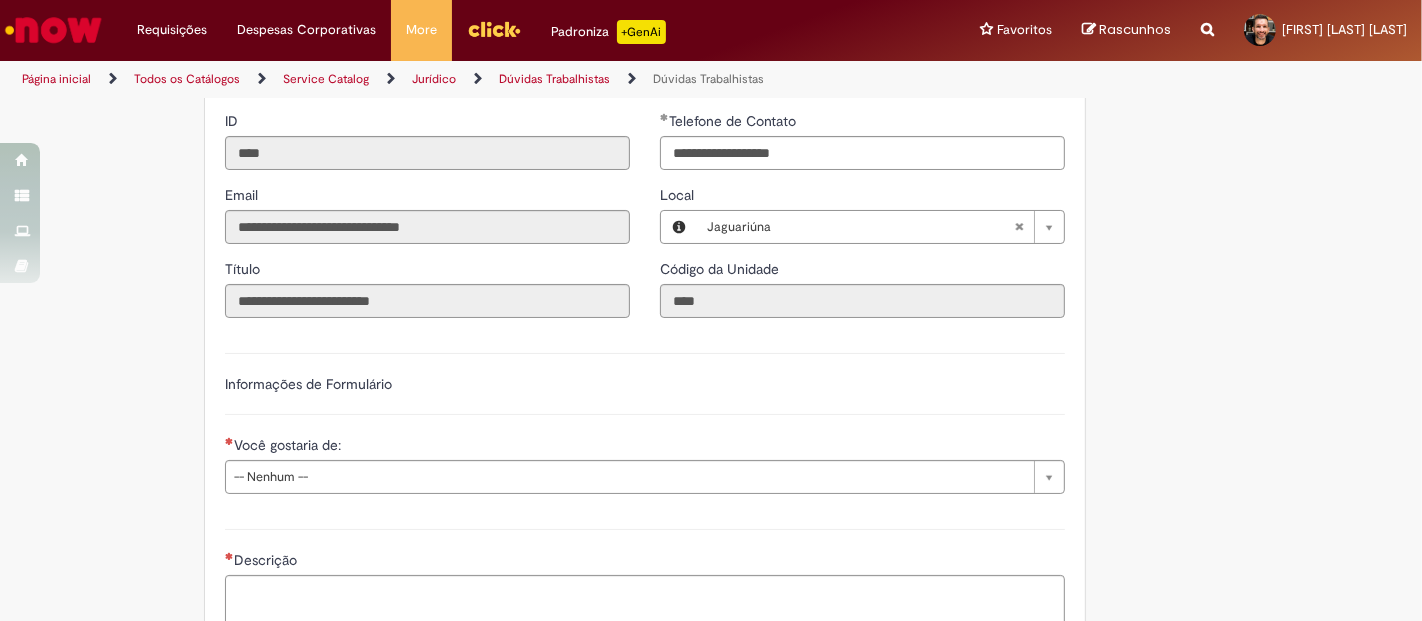 scroll, scrollTop: 1111, scrollLeft: 0, axis: vertical 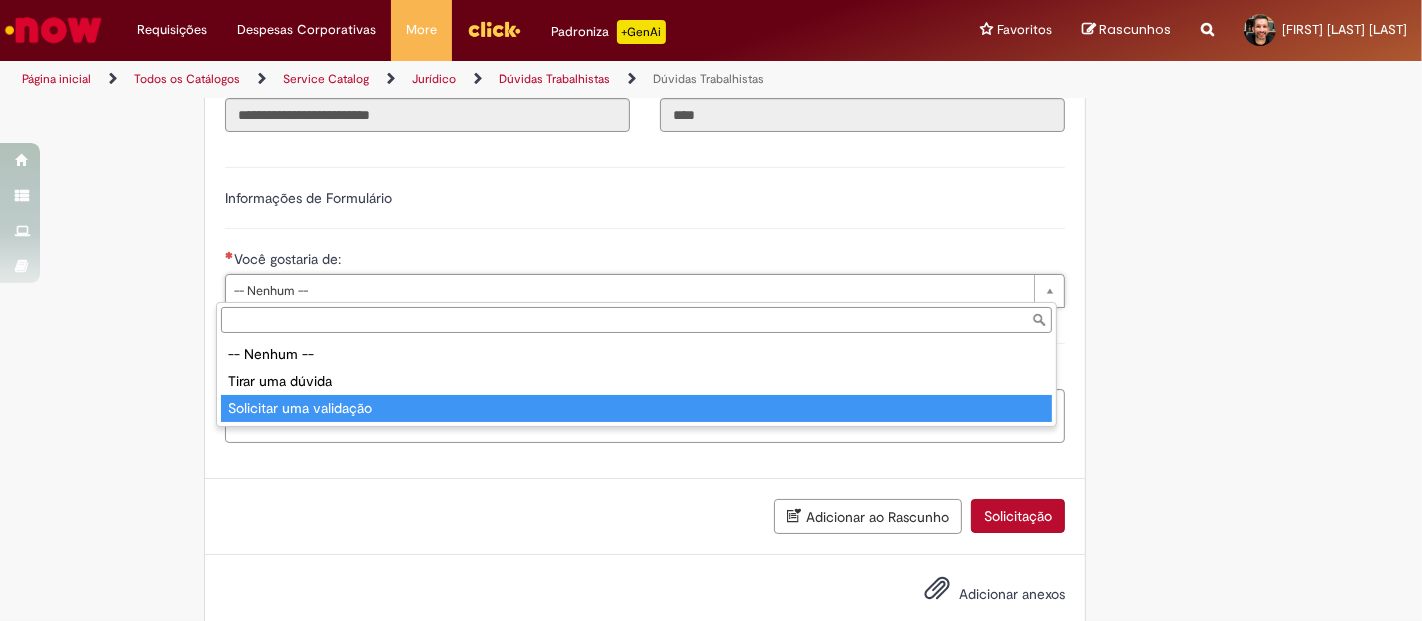 type on "**********" 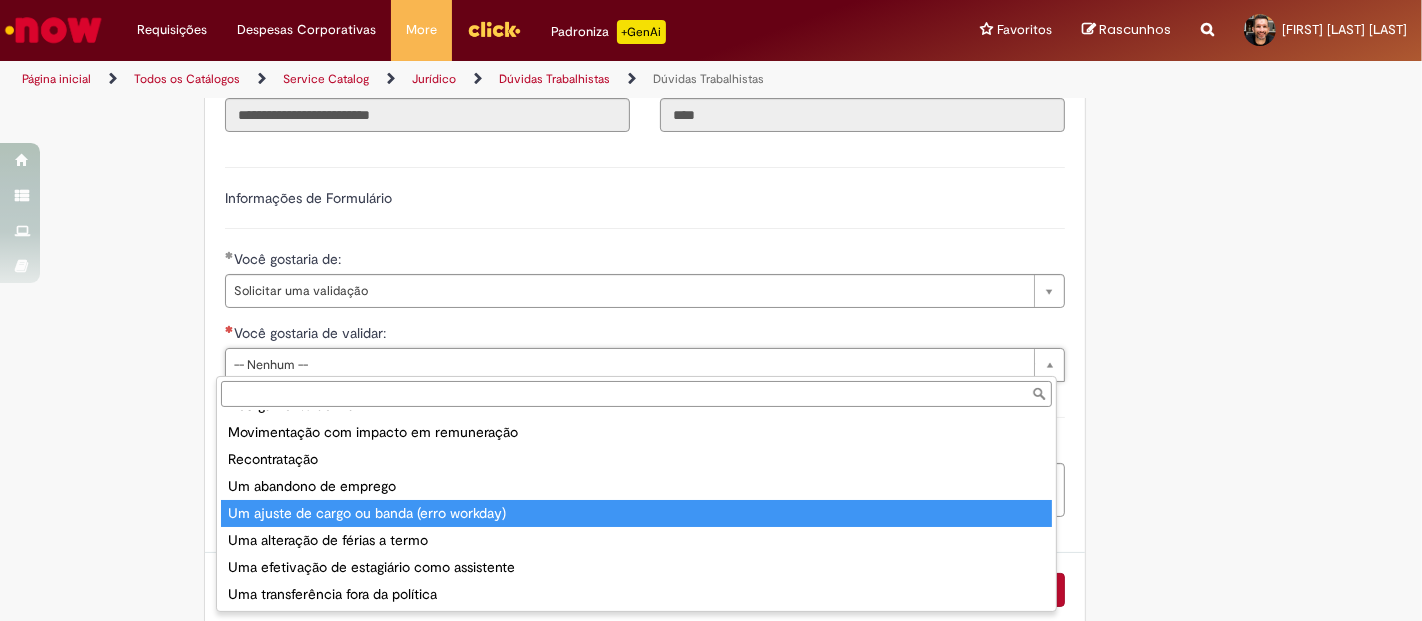 scroll, scrollTop: 0, scrollLeft: 0, axis: both 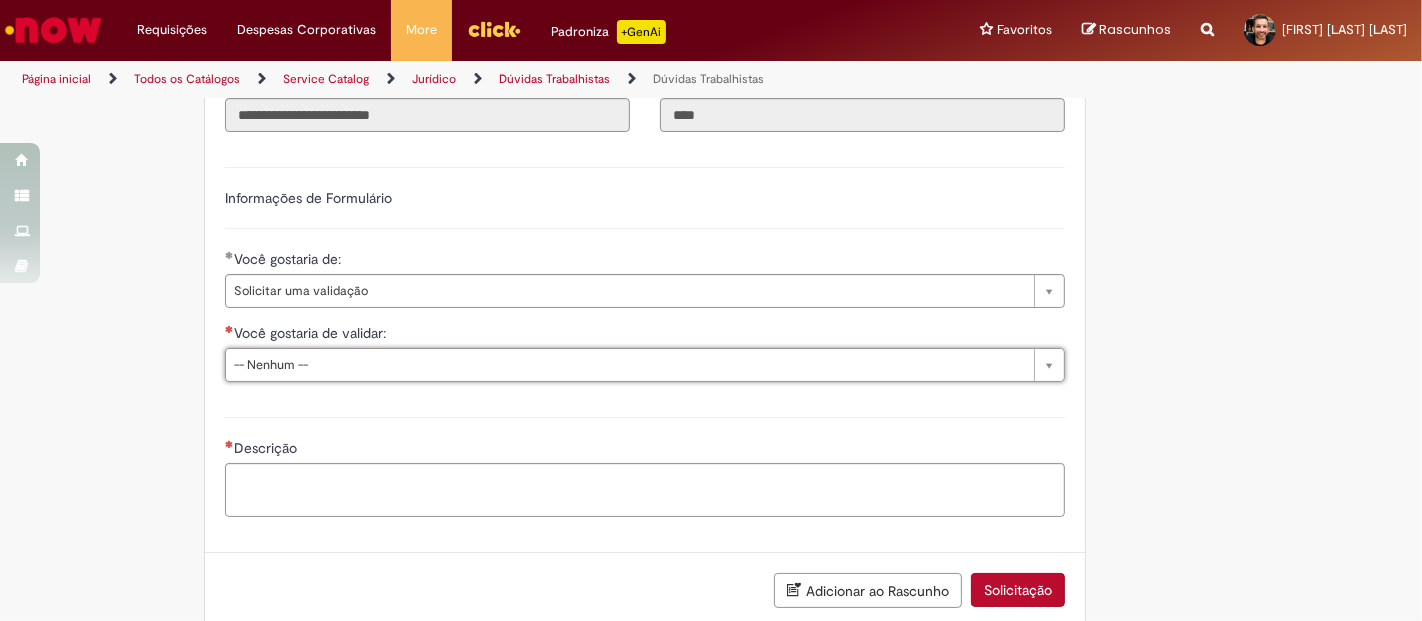 click on "**********" at bounding box center [645, 272] 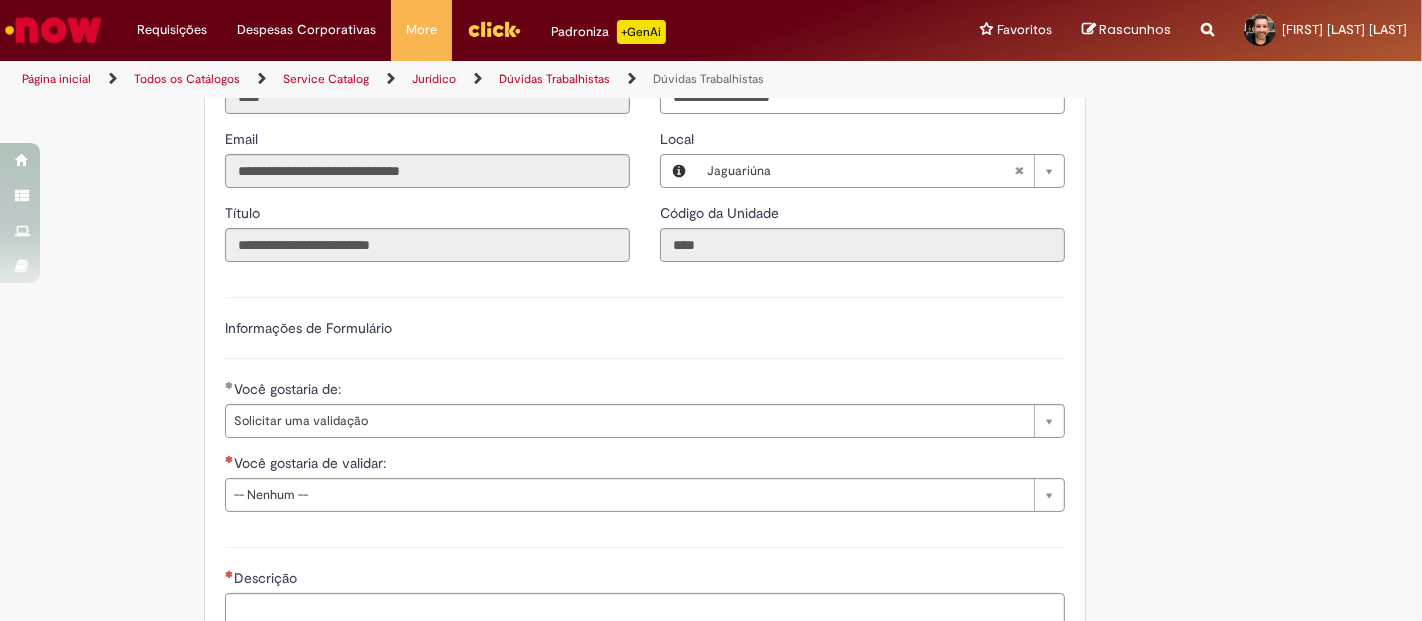 scroll, scrollTop: 925, scrollLeft: 0, axis: vertical 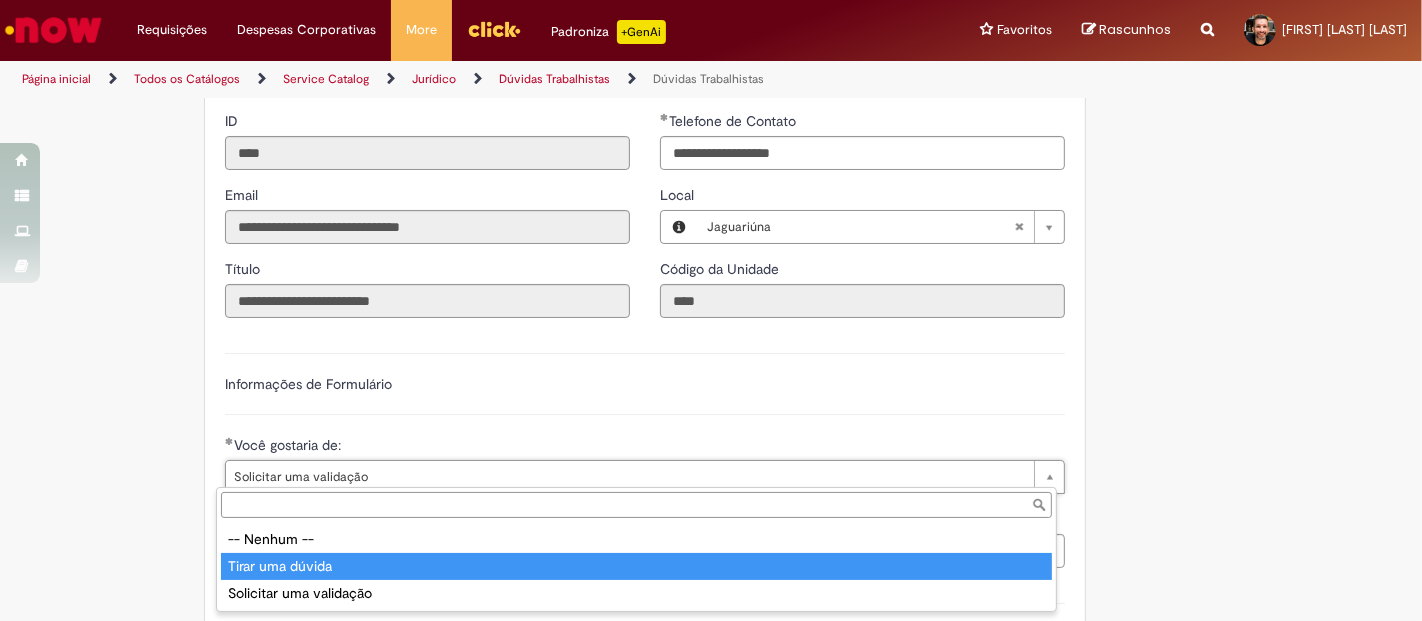 type on "**********" 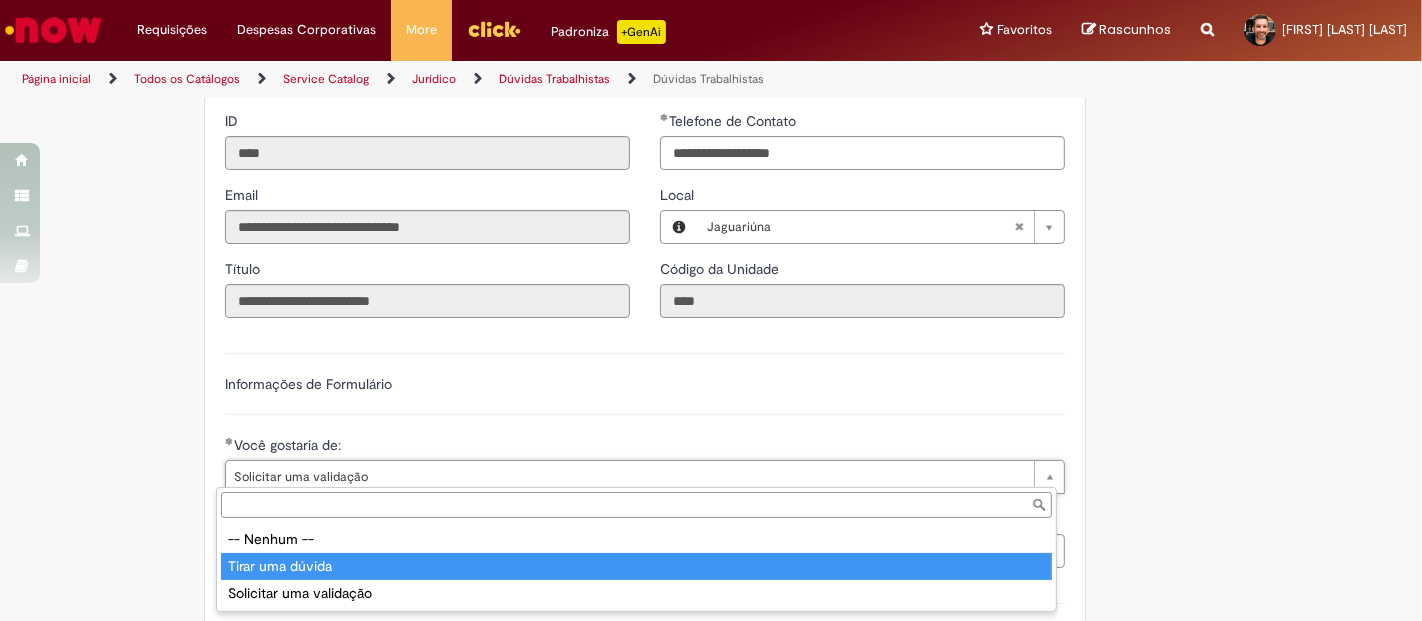 scroll, scrollTop: 0, scrollLeft: 103, axis: horizontal 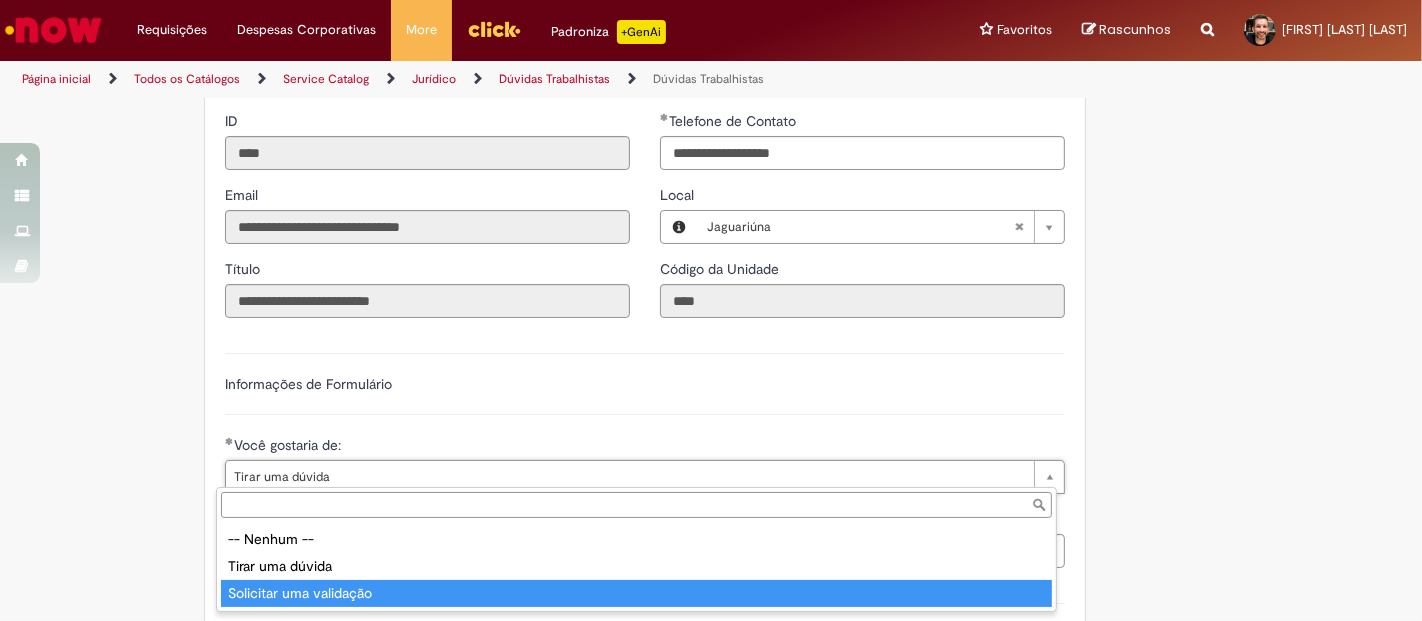 type on "**********" 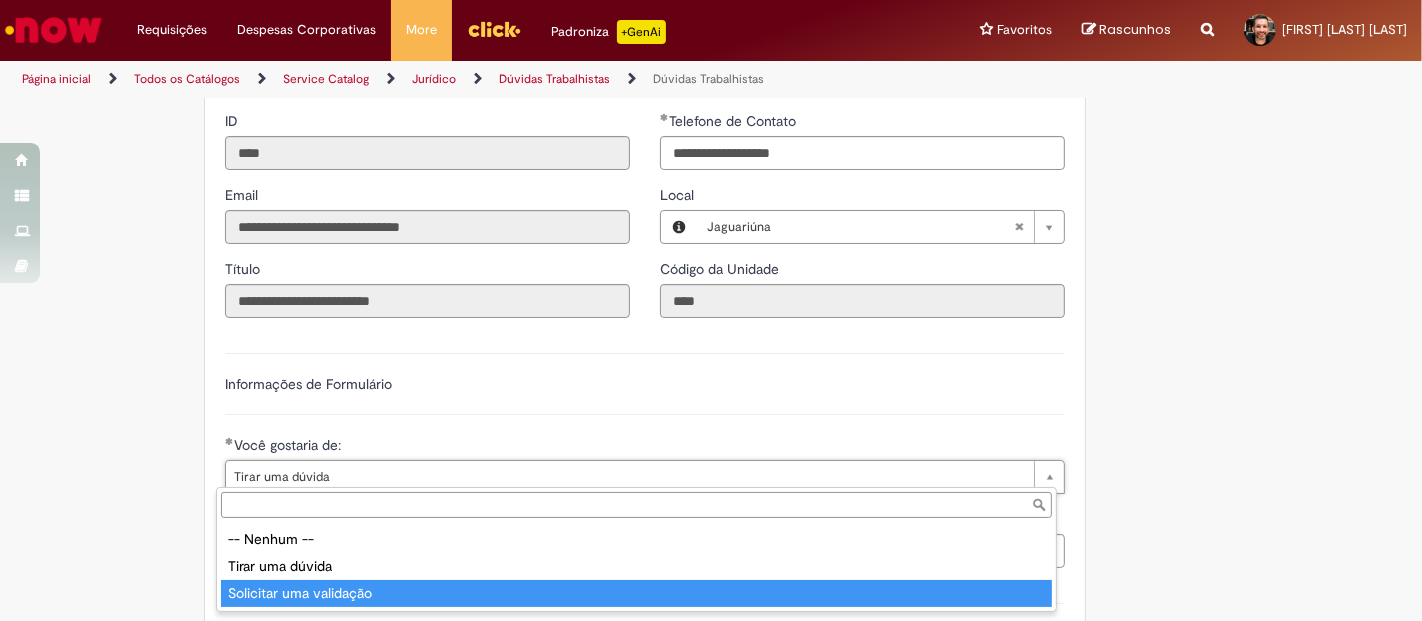 scroll, scrollTop: 0, scrollLeft: 102, axis: horizontal 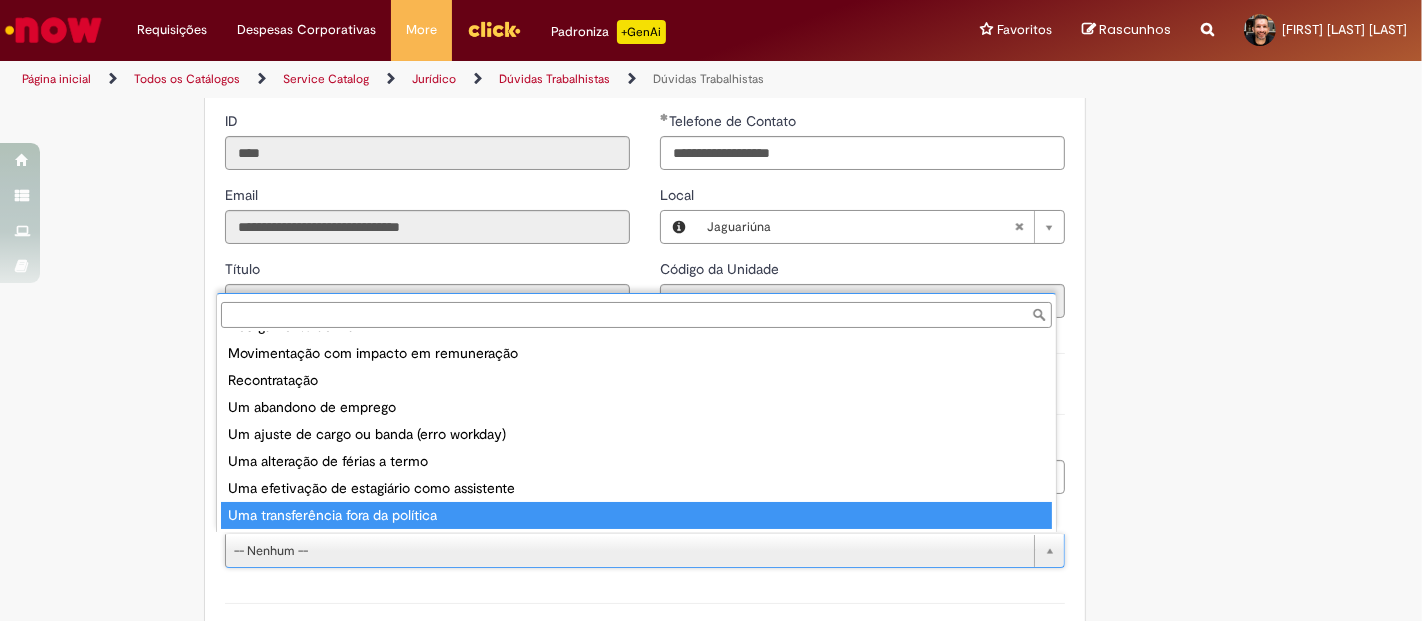type on "**********" 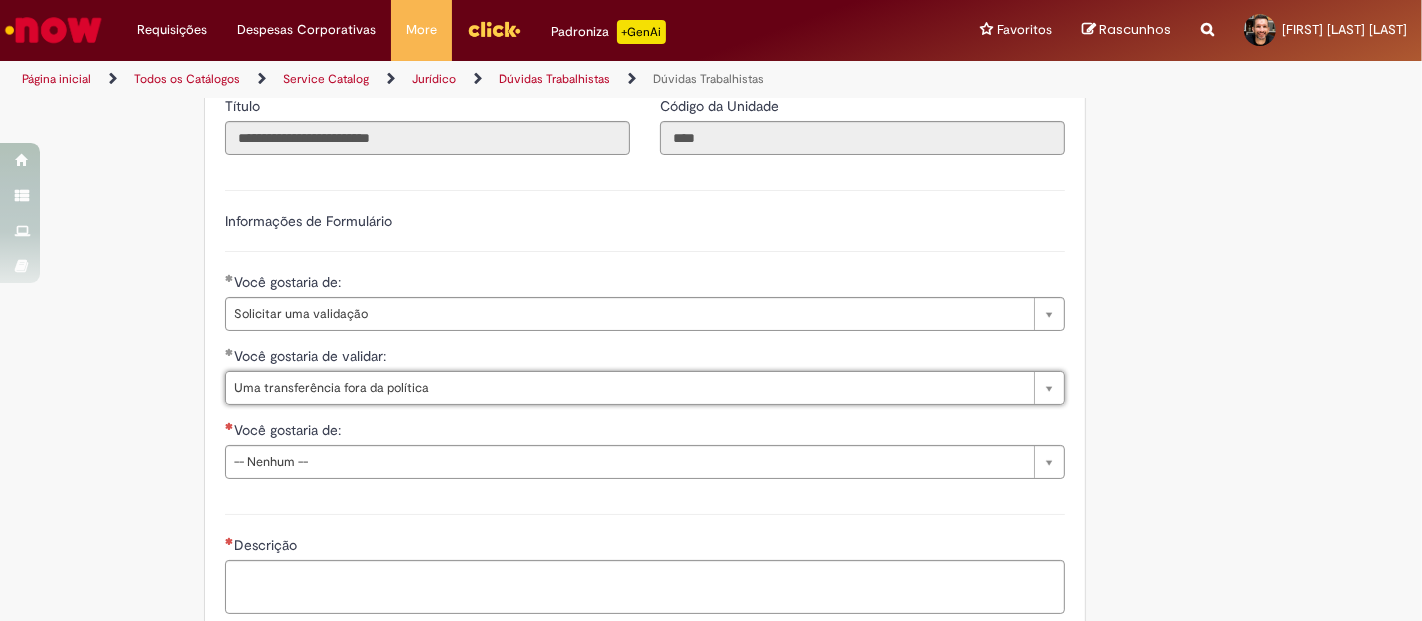 scroll, scrollTop: 1297, scrollLeft: 0, axis: vertical 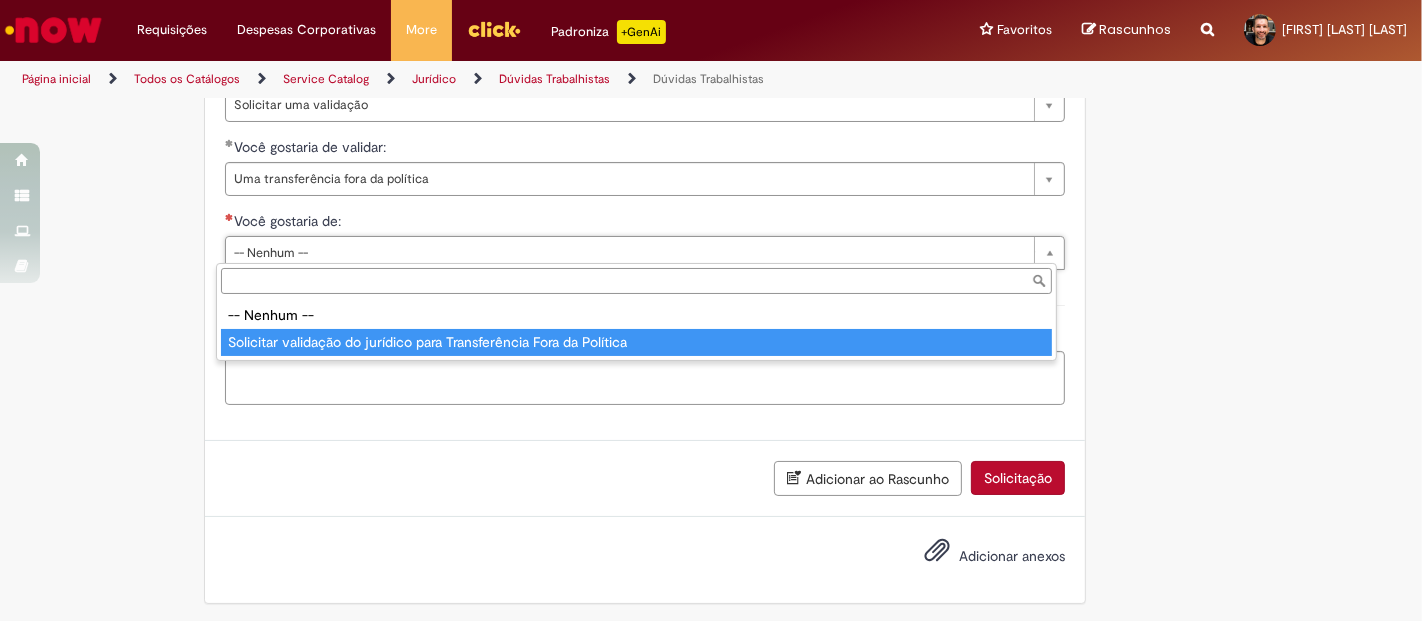 type on "**********" 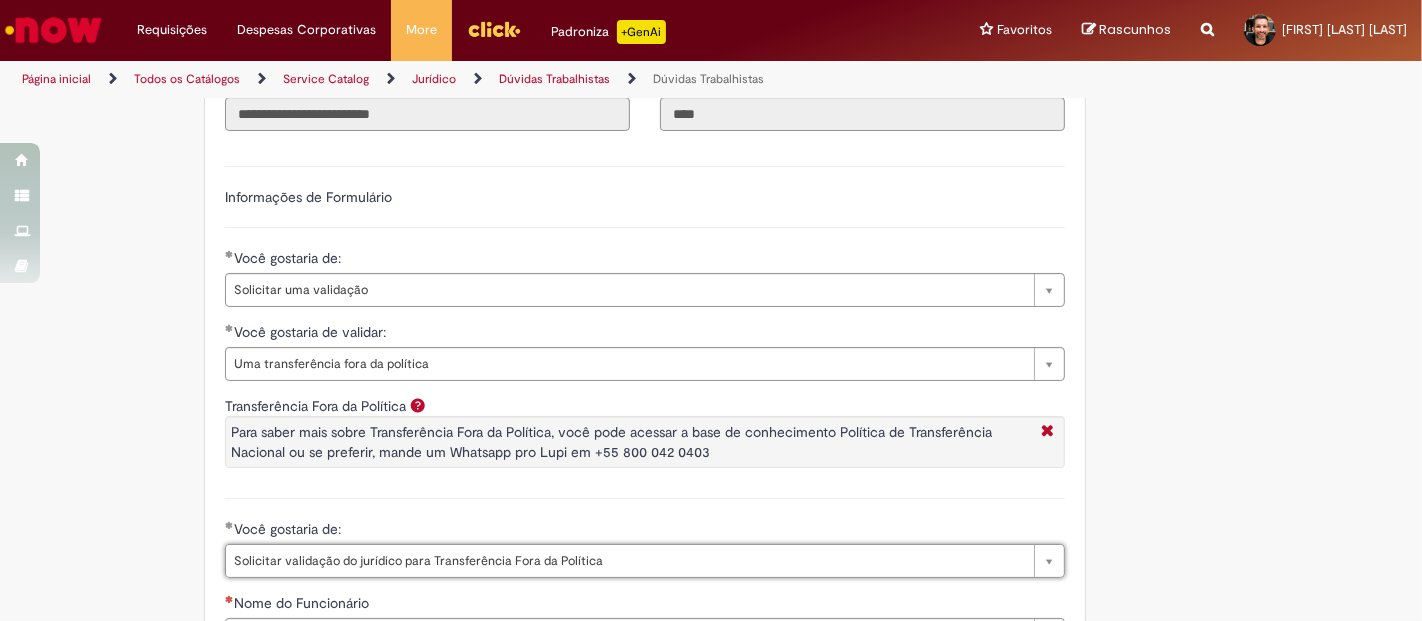 scroll, scrollTop: 1297, scrollLeft: 0, axis: vertical 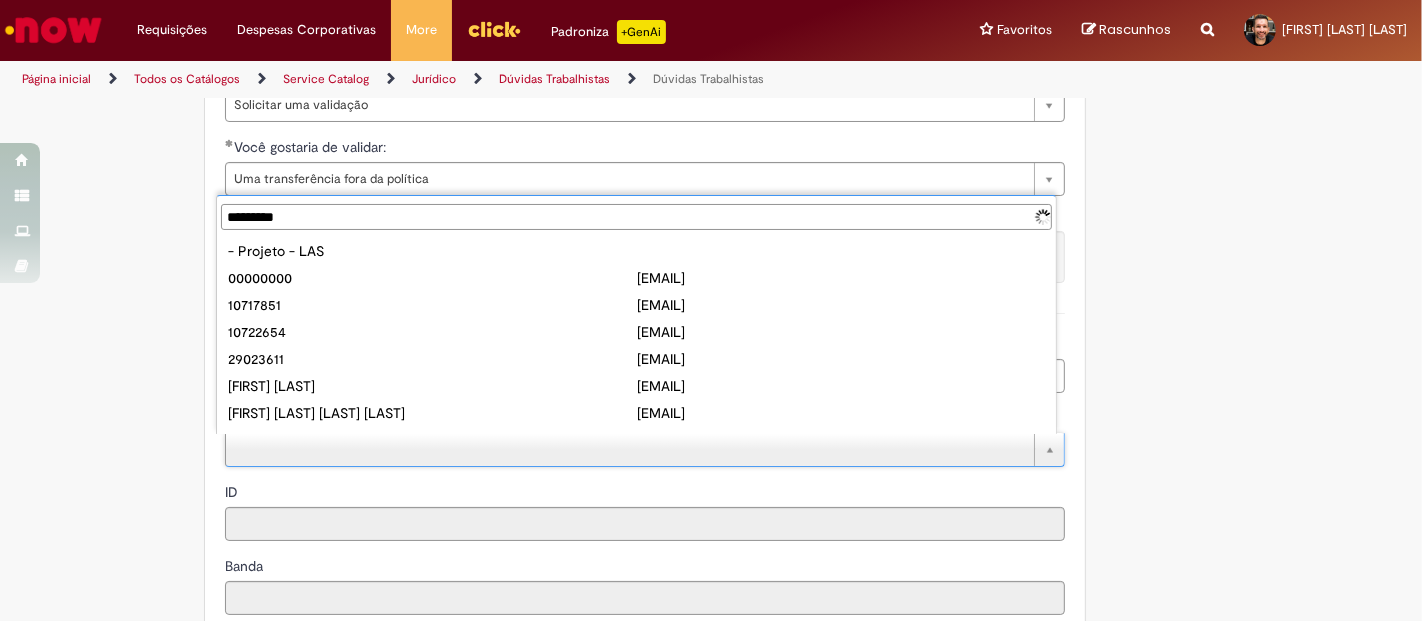 type on "**********" 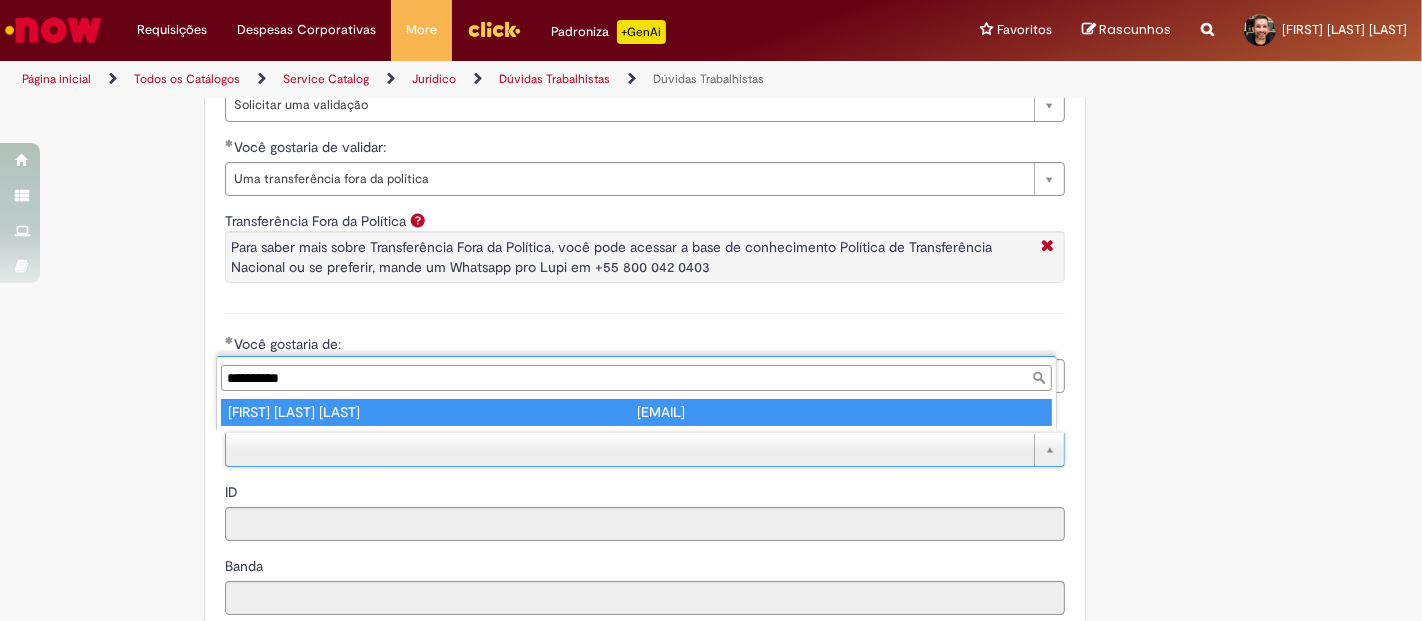 type 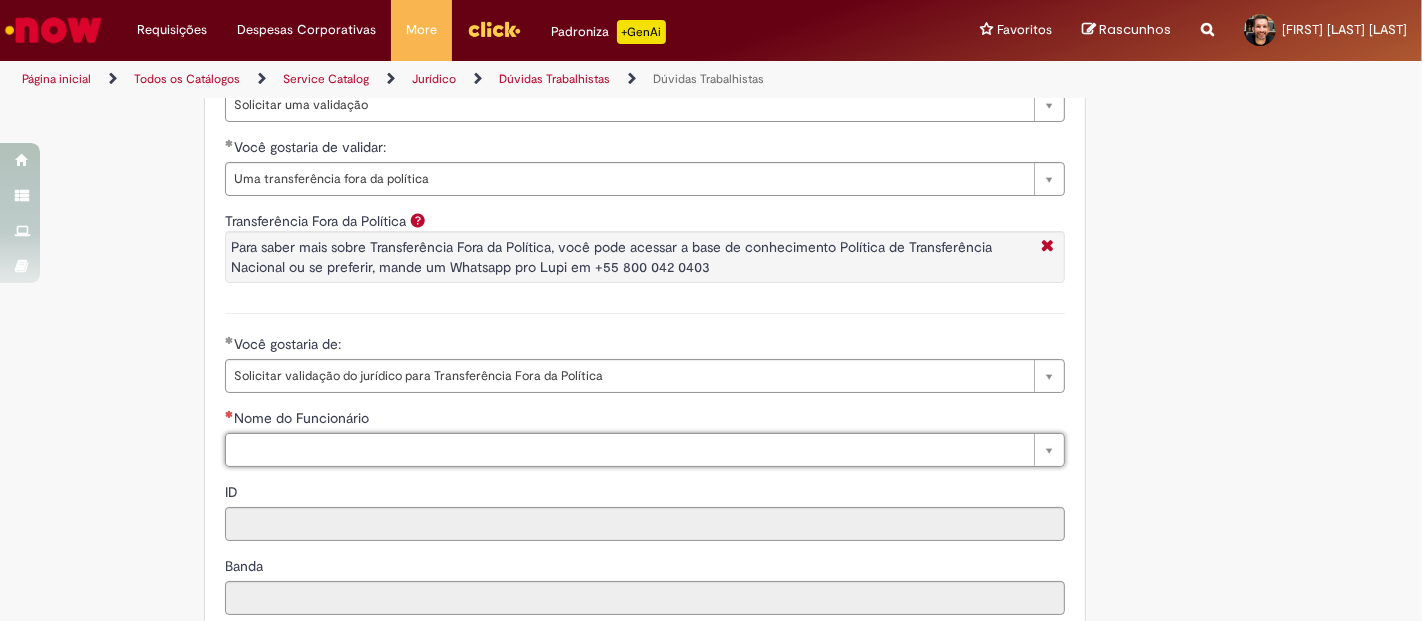 type on "*" 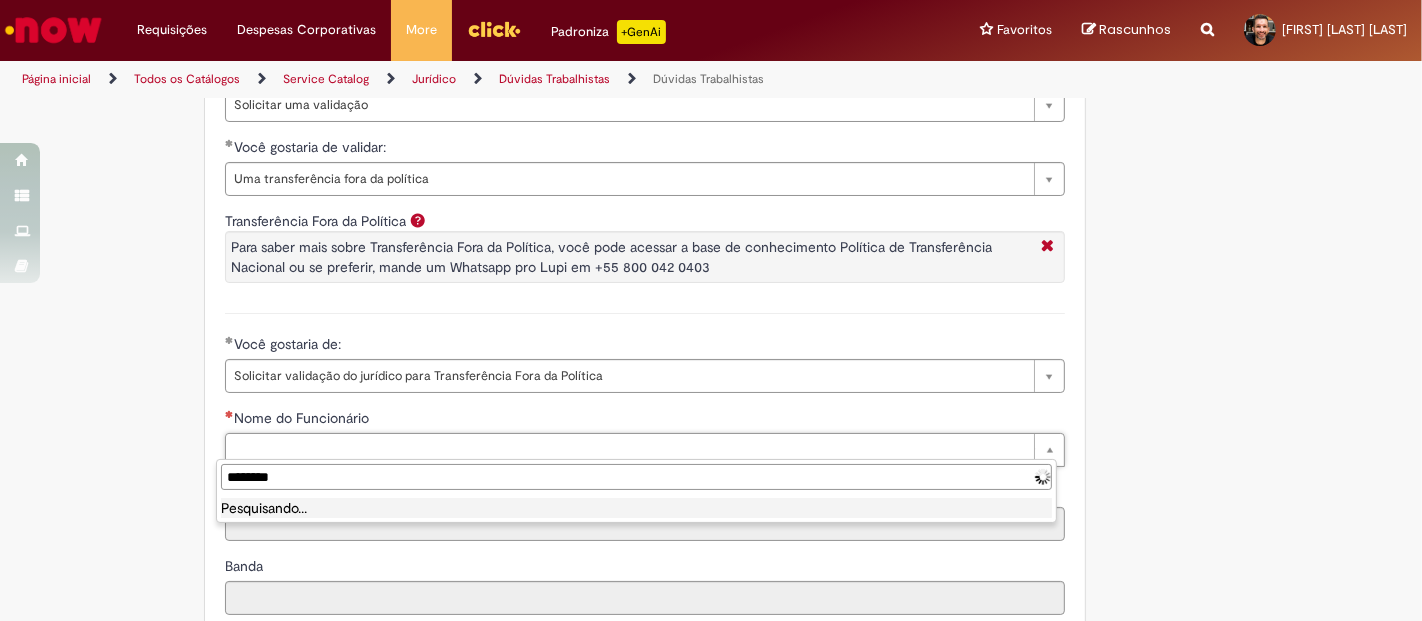 type on "*********" 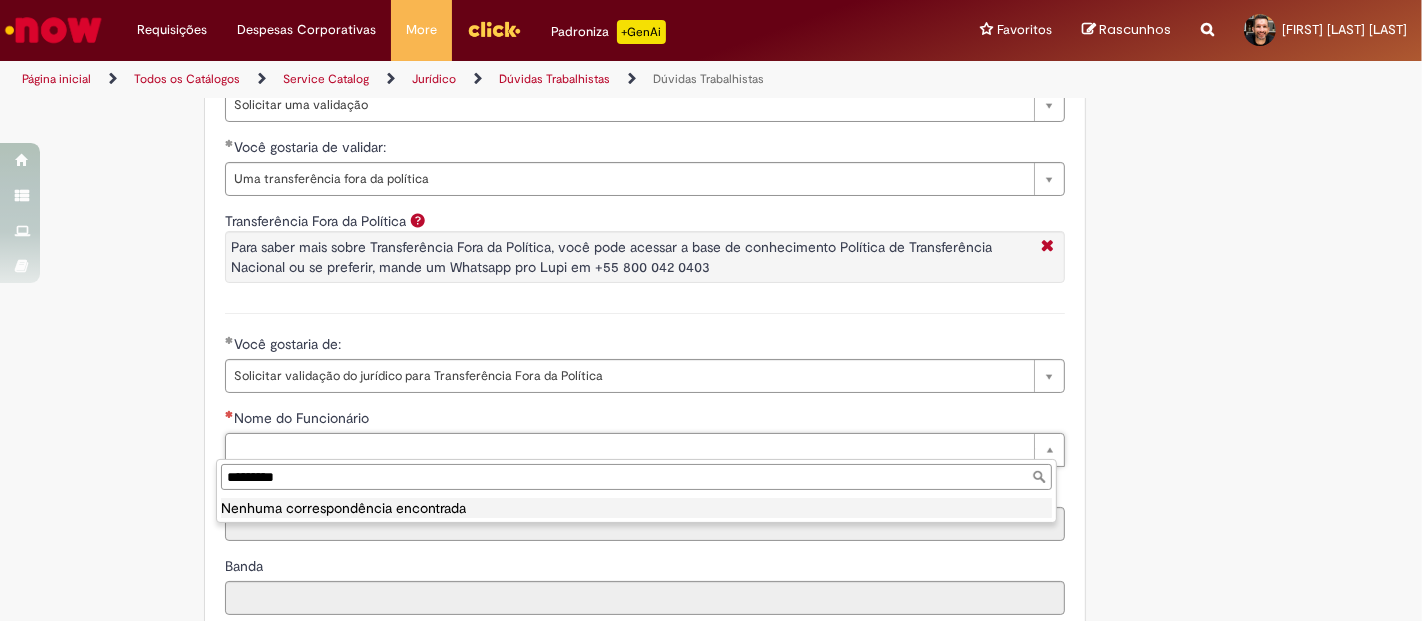 drag, startPoint x: 290, startPoint y: 481, endPoint x: 176, endPoint y: 473, distance: 114.28036 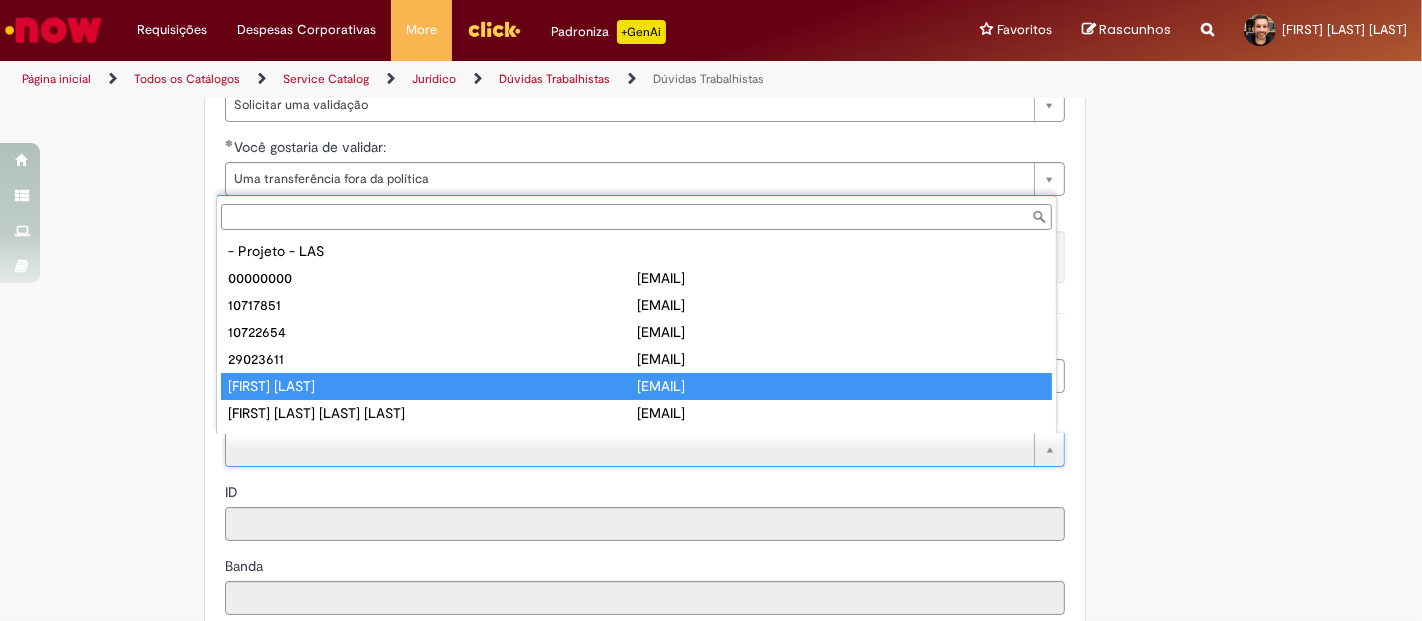 scroll, scrollTop: 0, scrollLeft: 0, axis: both 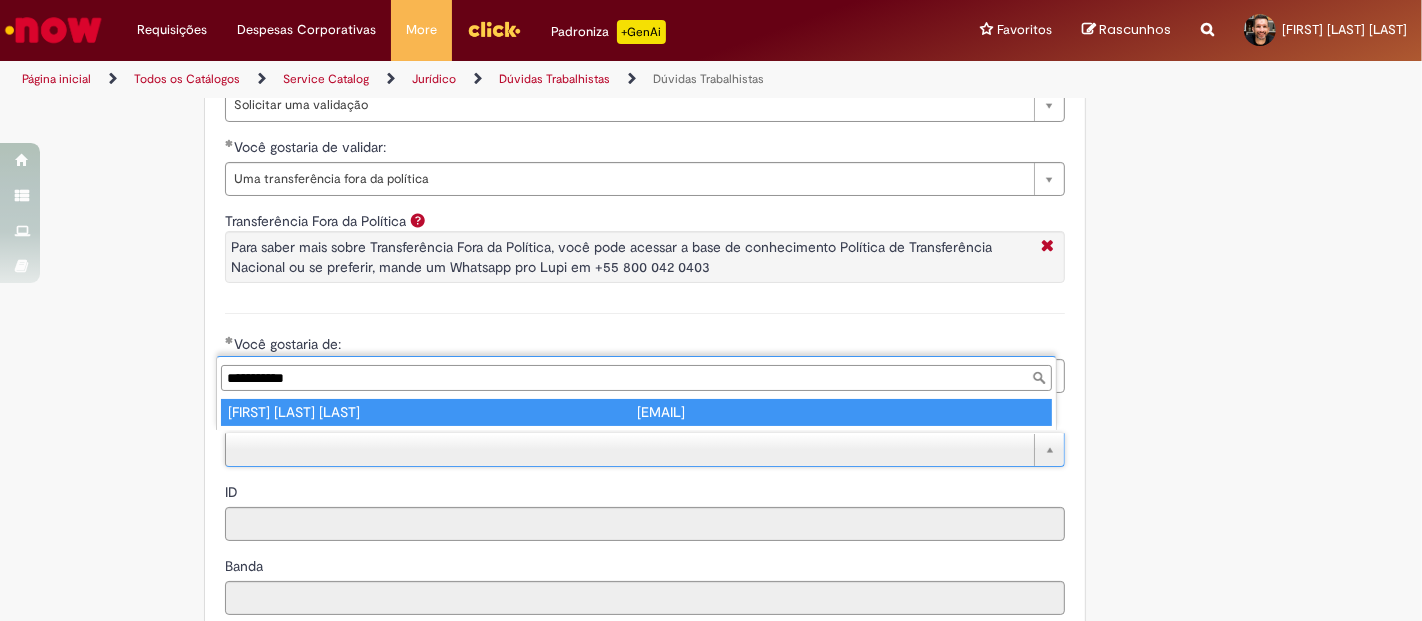 type on "**********" 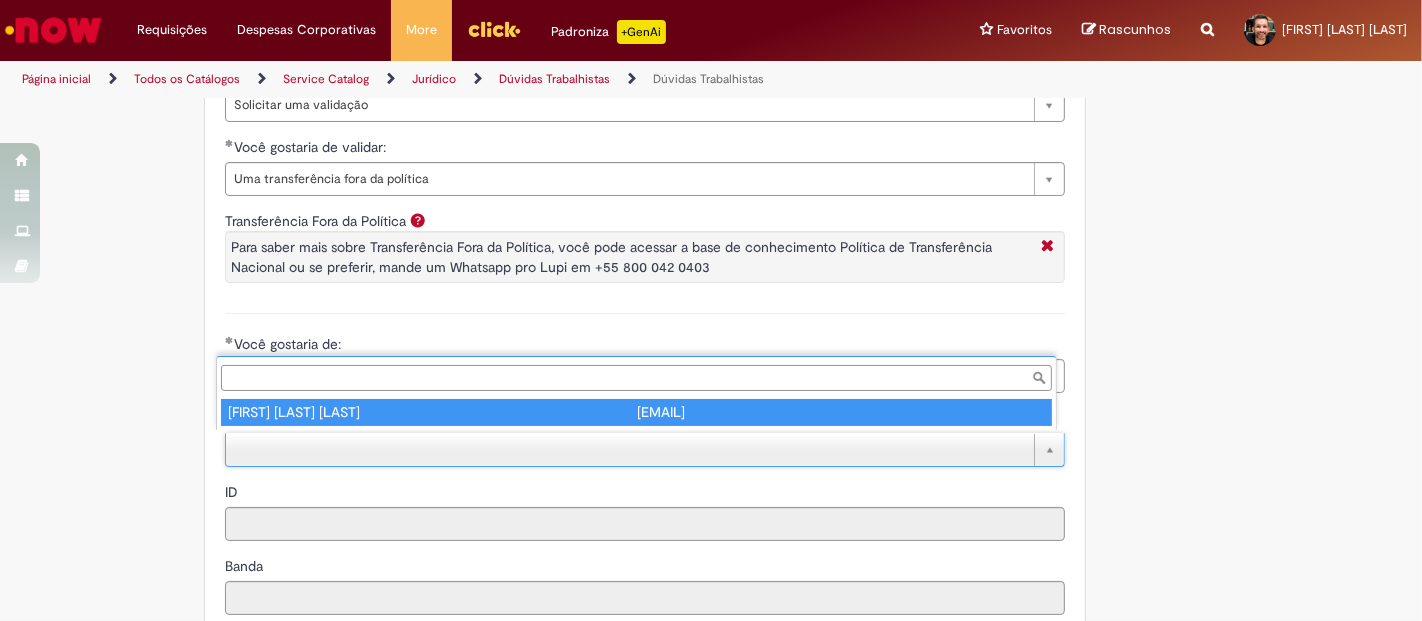 type on "********" 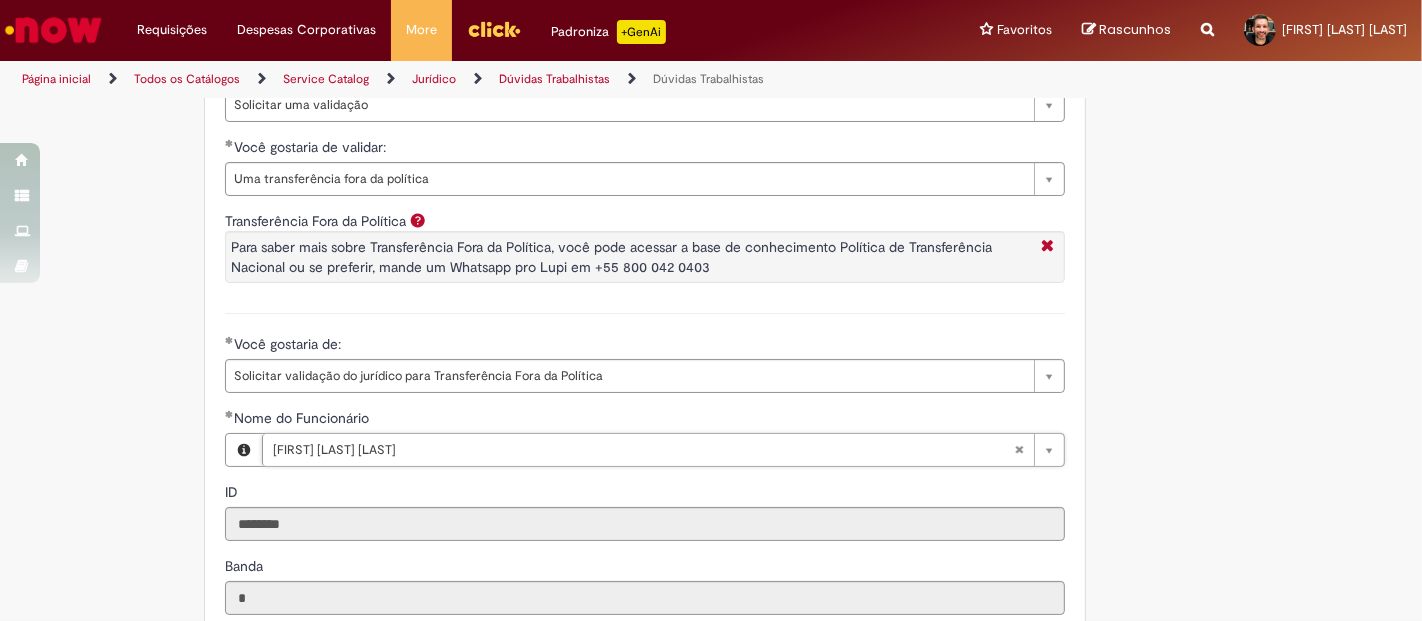 type 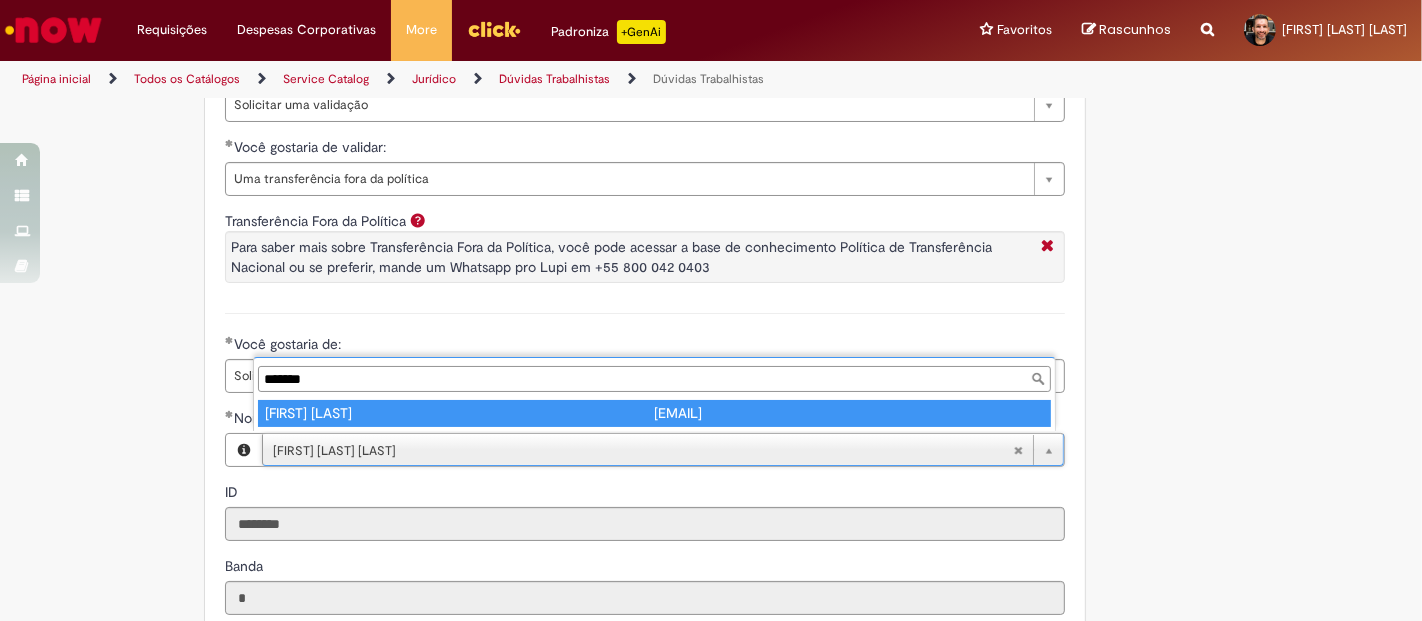 type on "*******" 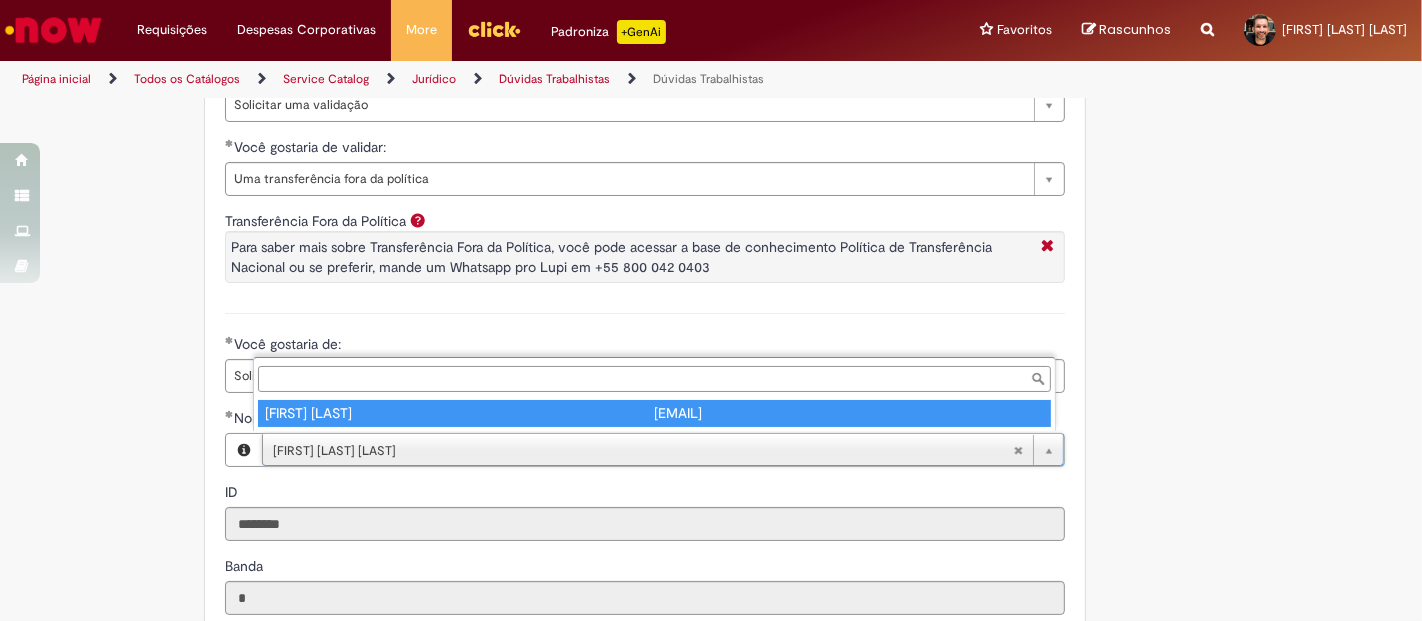 type on "****" 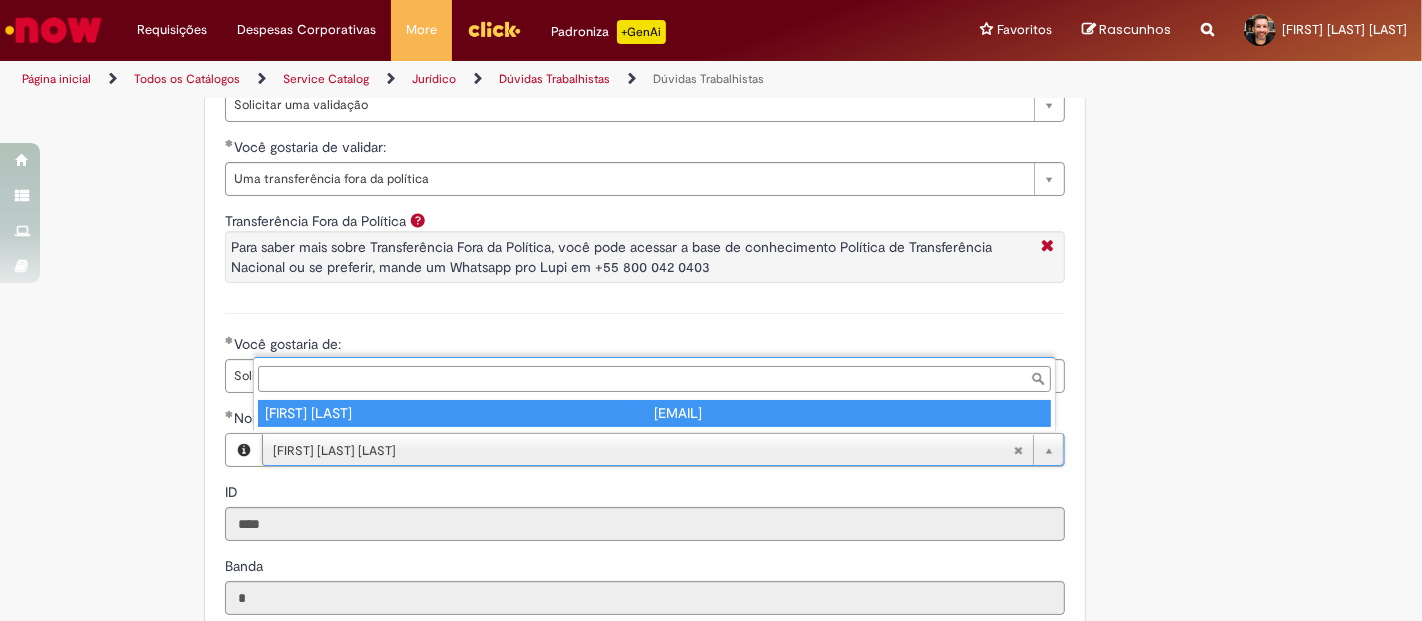 scroll, scrollTop: 0, scrollLeft: 132, axis: horizontal 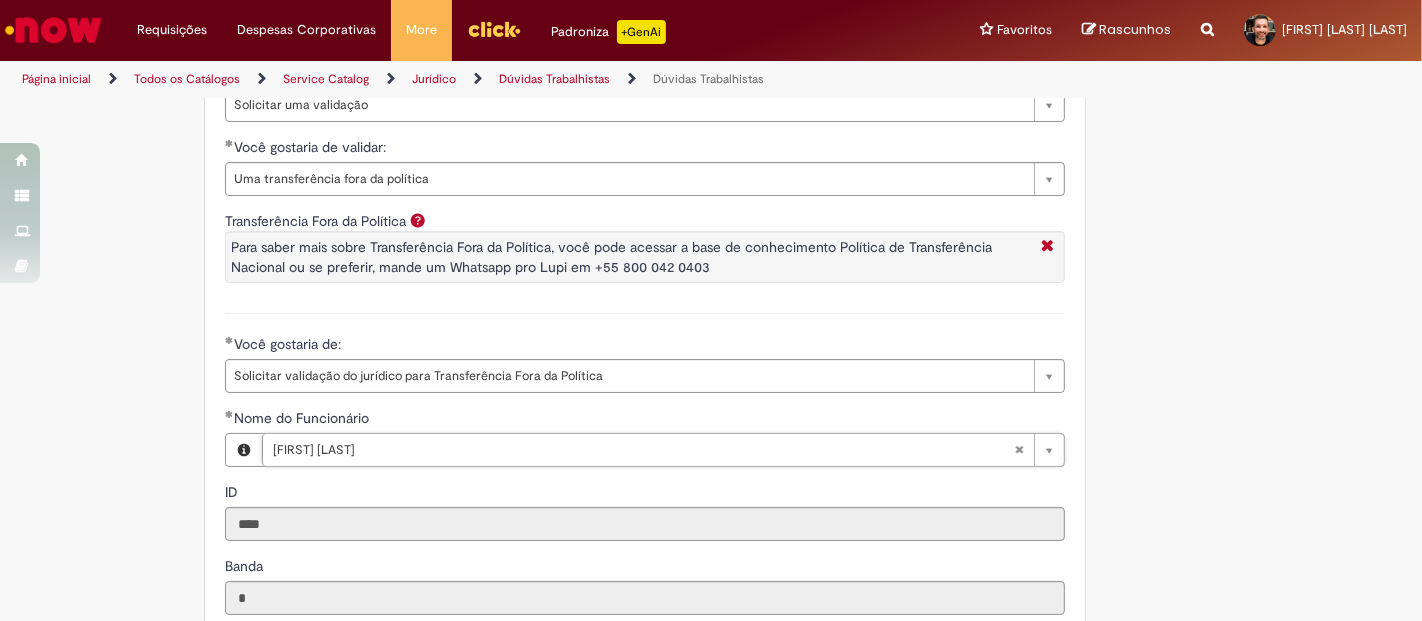click on "Adicionar a Favoritos
Dúvidas Trabalhistas
Esta oferta é destinada apenas a pessoas com cargo de liderança ou funcionários de Gente e Gestão (a partir do Cargo de Analista), que precisam tirar dúvidas trabalhistas em relação a sua unidade
Para  dúvidas sobre férias , favor abrir "Chamado Férias de Funcionário”,  clicando aqui.
Para  dúvidas sobre férias a termo , acessar a CI,  clicando aqui.
Para  inconsistências na automação de férias a termo , favor abrir o incidente  clicando aqui .
Para  dúvidas sobre Ética, Compliance e Código de Conduta , abrir o chamado no Canal Compliance,  clicando aqui.
Para  Denúncias e Ouvidorias , abrir o chamado no Canal Ouvidoria  clicando aqui  ou, se preferir, você também pode fazer a denúncia pelo telefone 0800 725 0011.
Country Code ** Favorecido     [FIRST] [LAST] [LAST]" at bounding box center [613, -77] 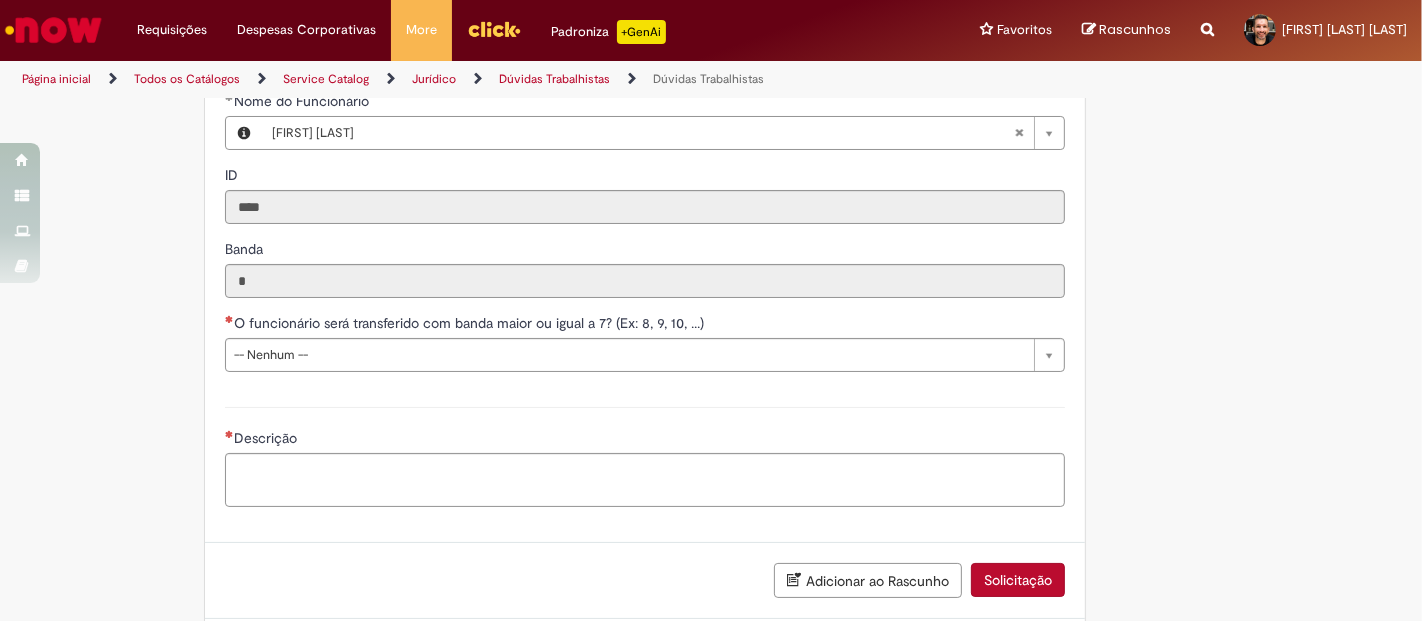 scroll, scrollTop: 1668, scrollLeft: 0, axis: vertical 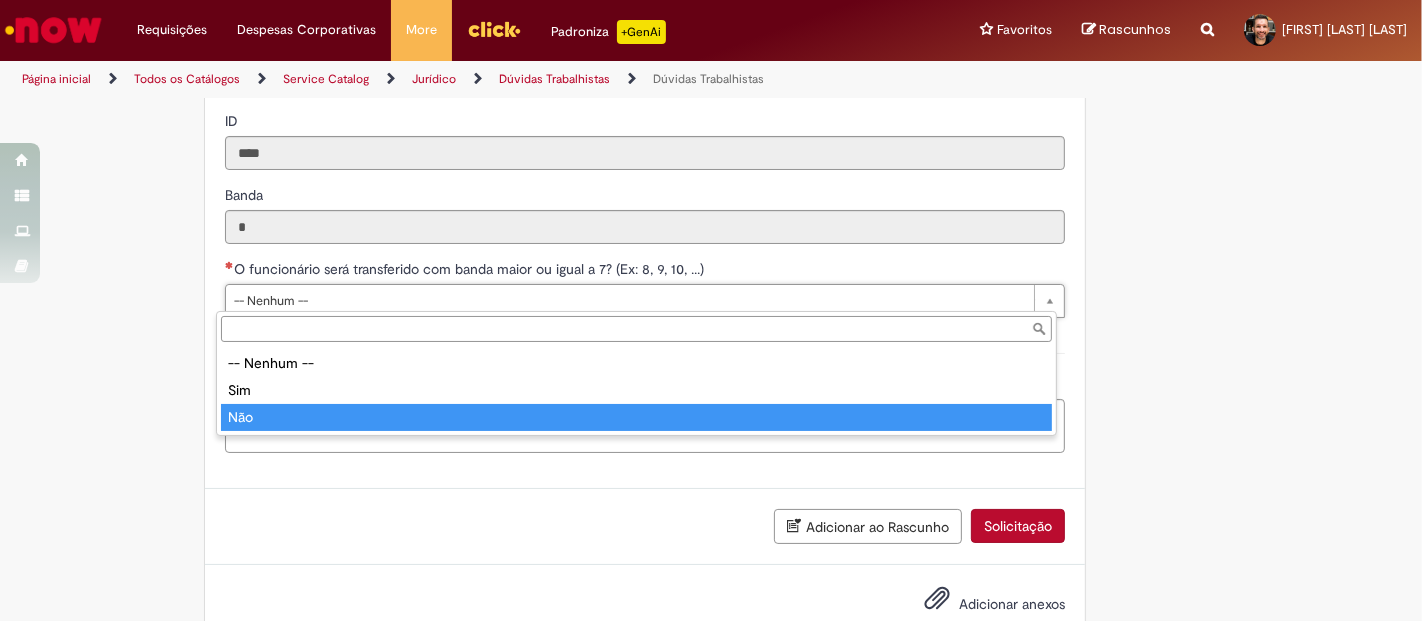 type on "***" 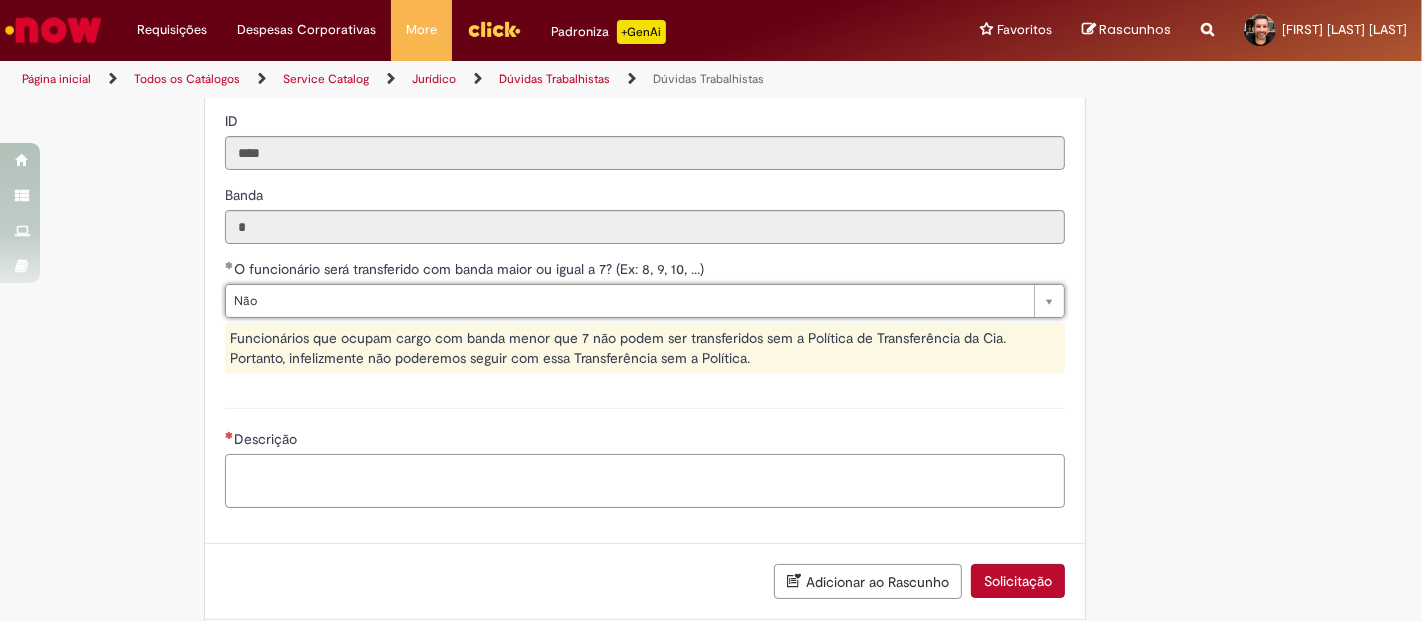 click on "Descrição" at bounding box center (645, 480) 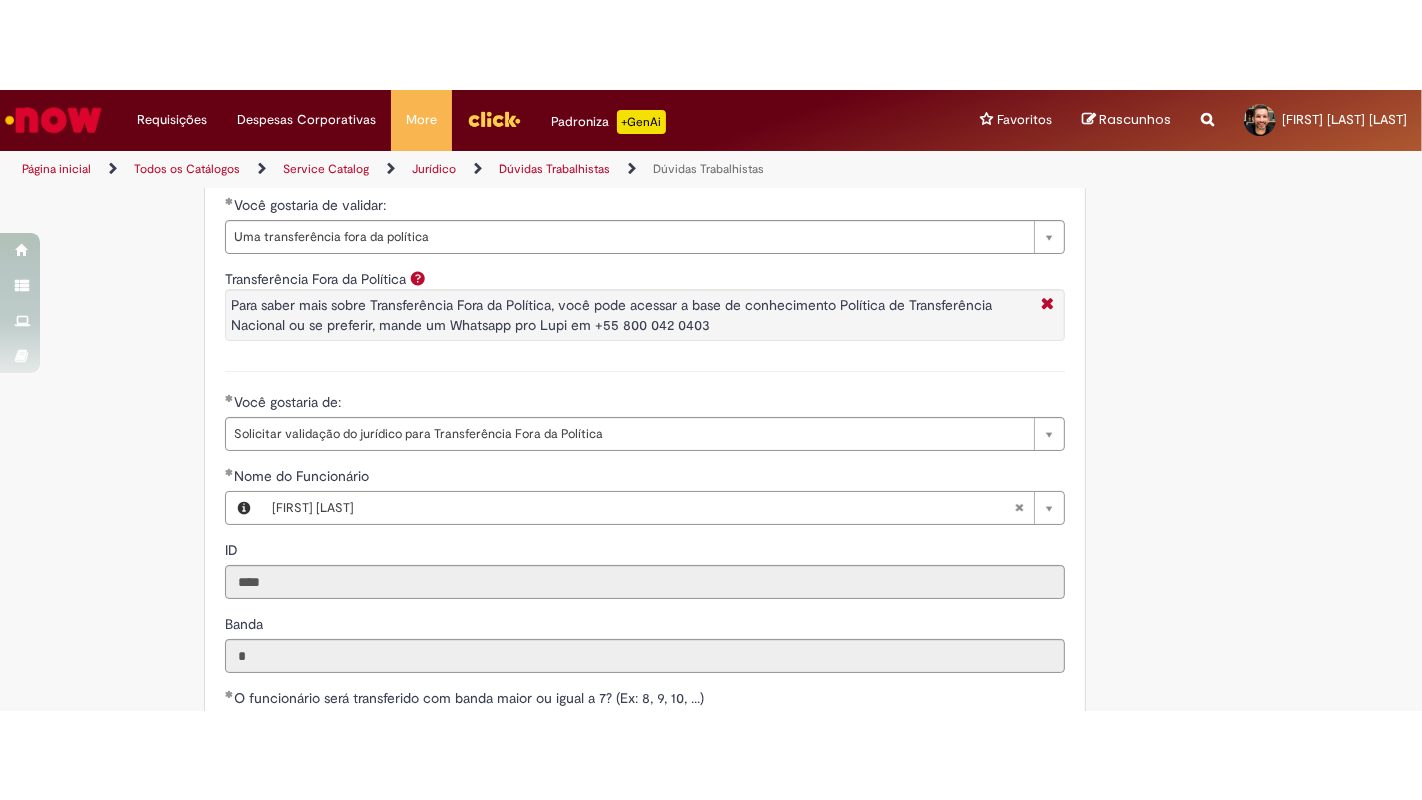 scroll, scrollTop: 1297, scrollLeft: 0, axis: vertical 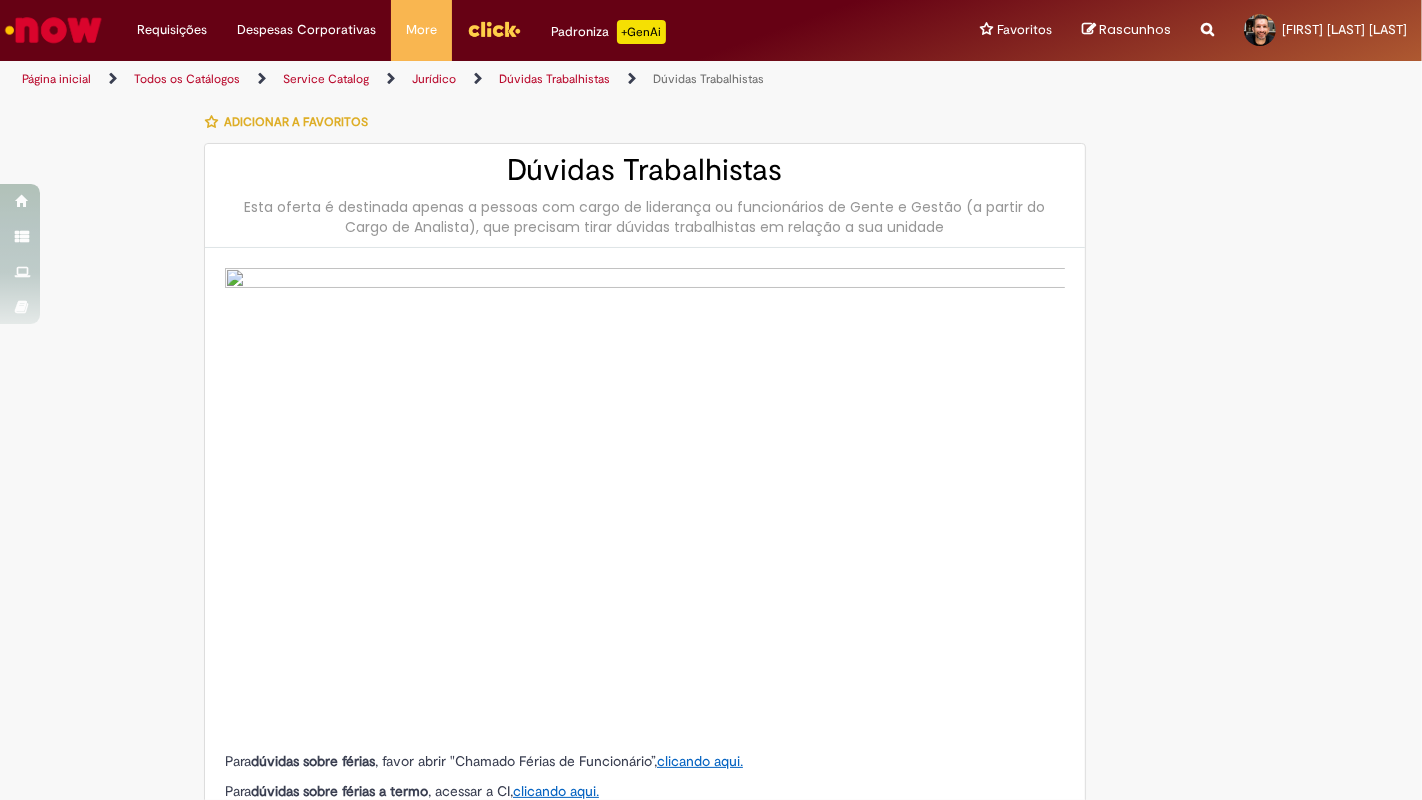 click on "Página inicial" at bounding box center [70, 79] 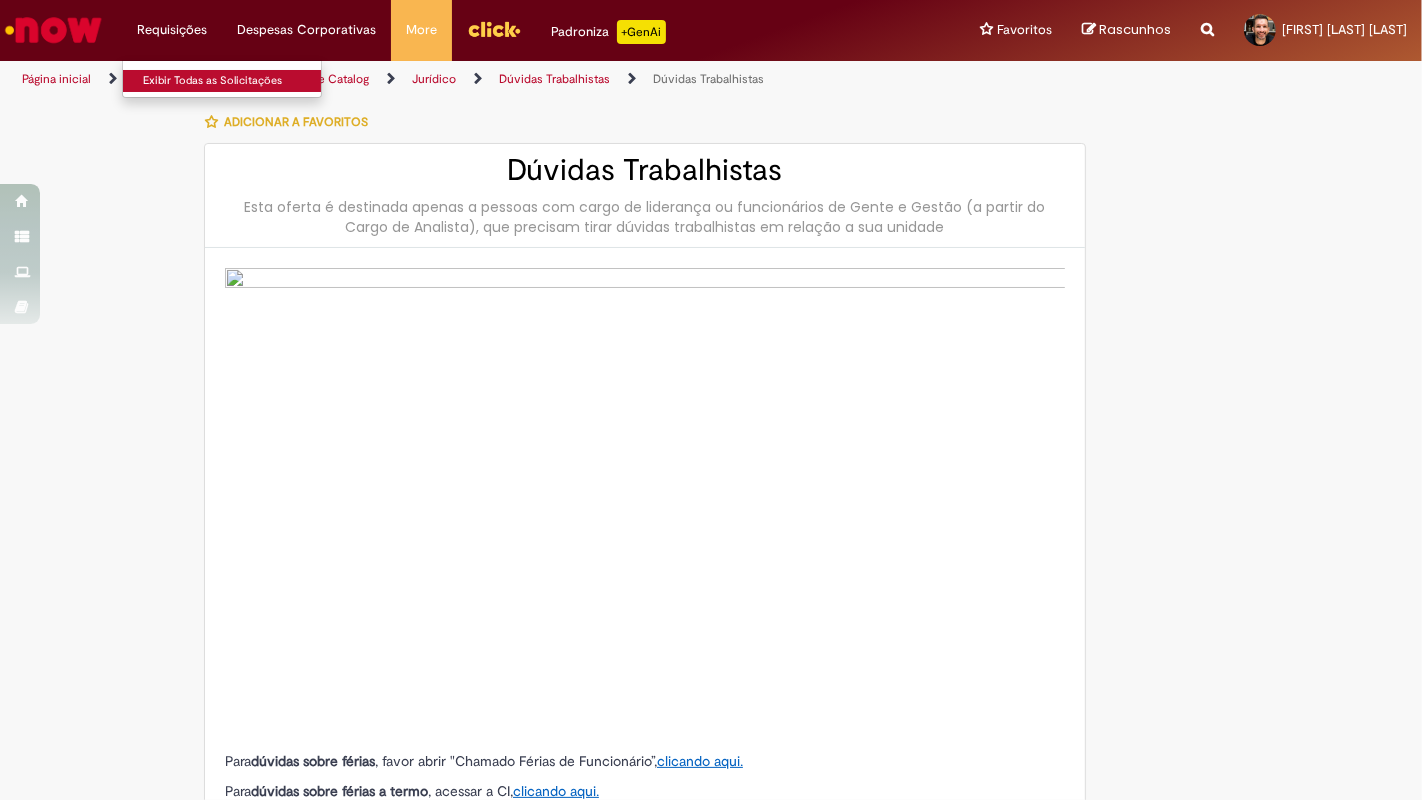 click on "Exibir Todas as Solicitações" at bounding box center [233, 81] 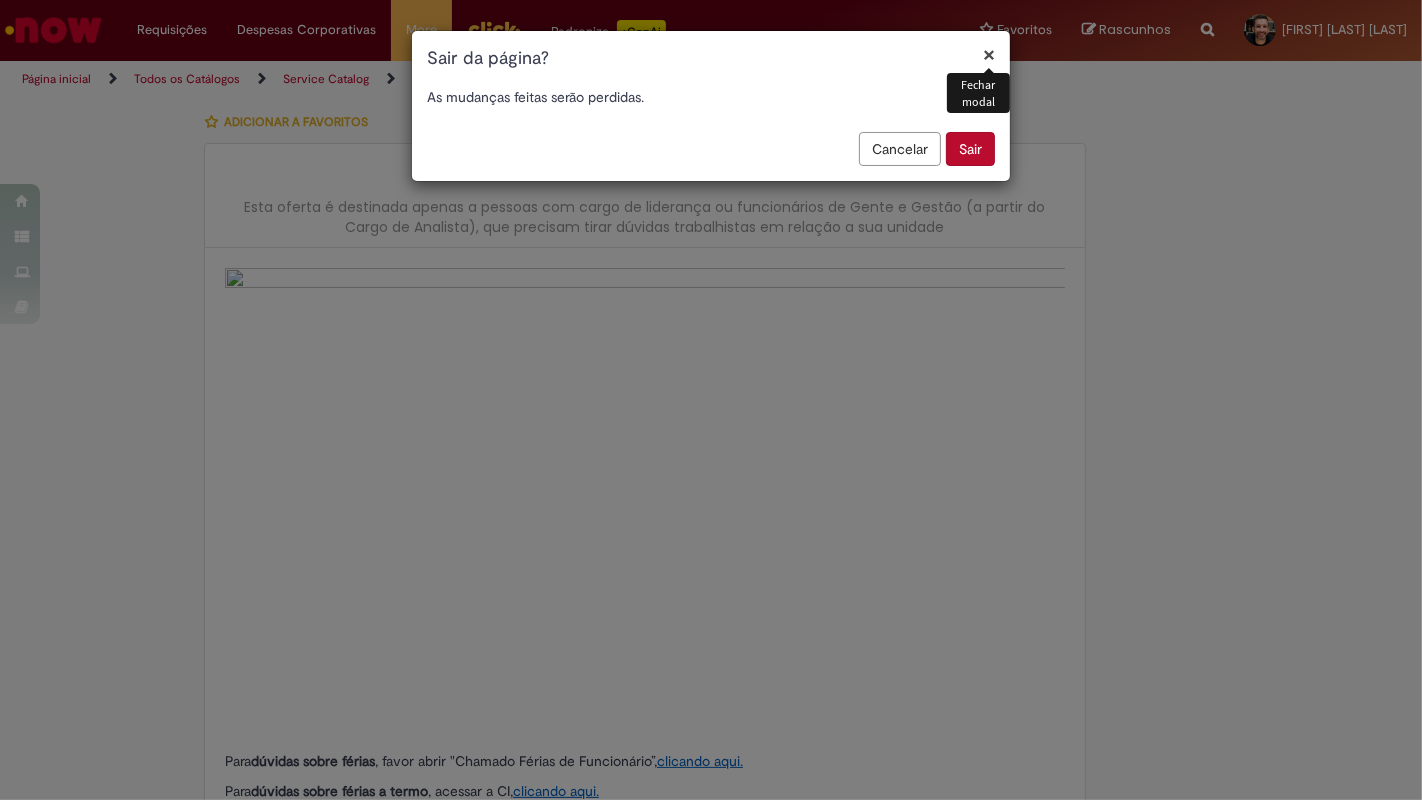 click on "Sair" at bounding box center [970, 149] 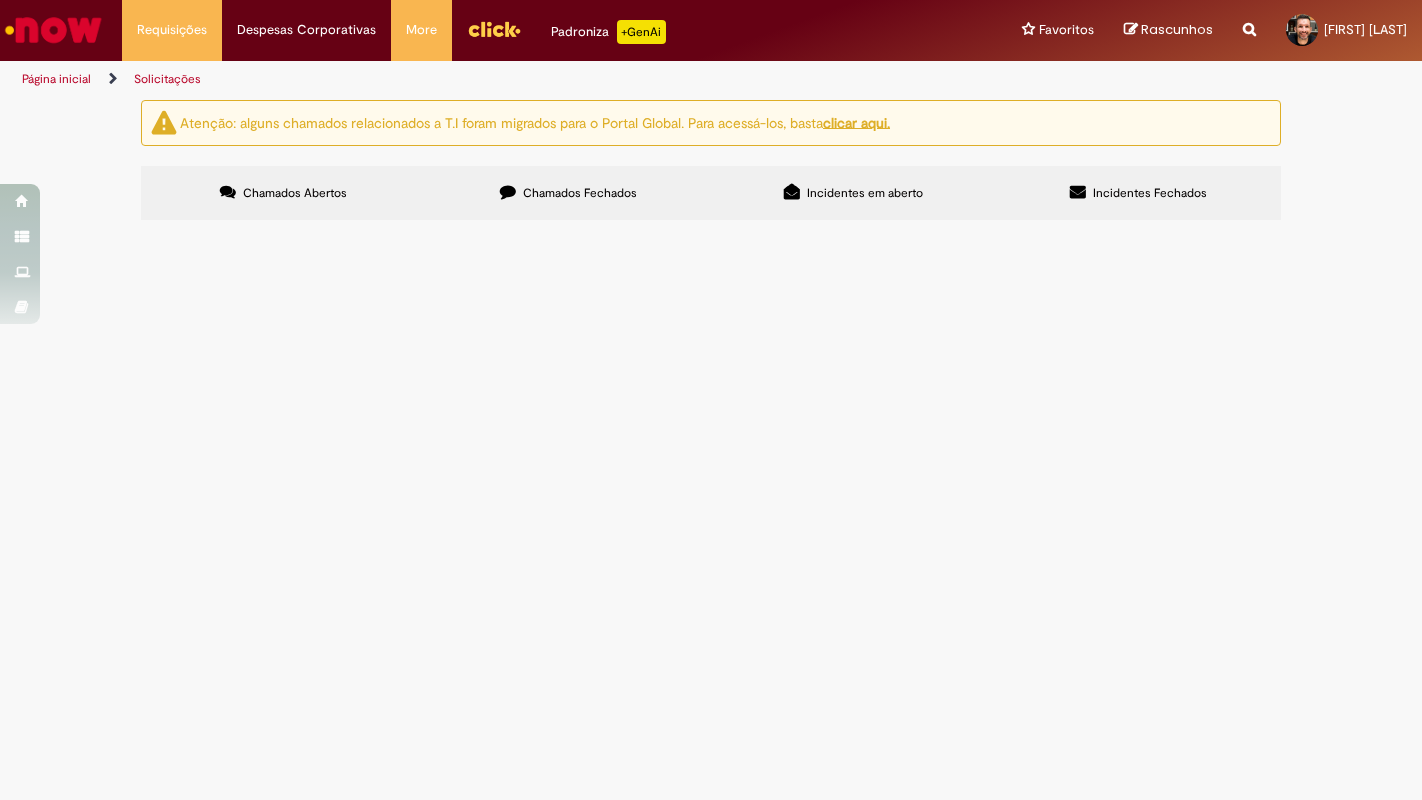 scroll, scrollTop: 0, scrollLeft: 0, axis: both 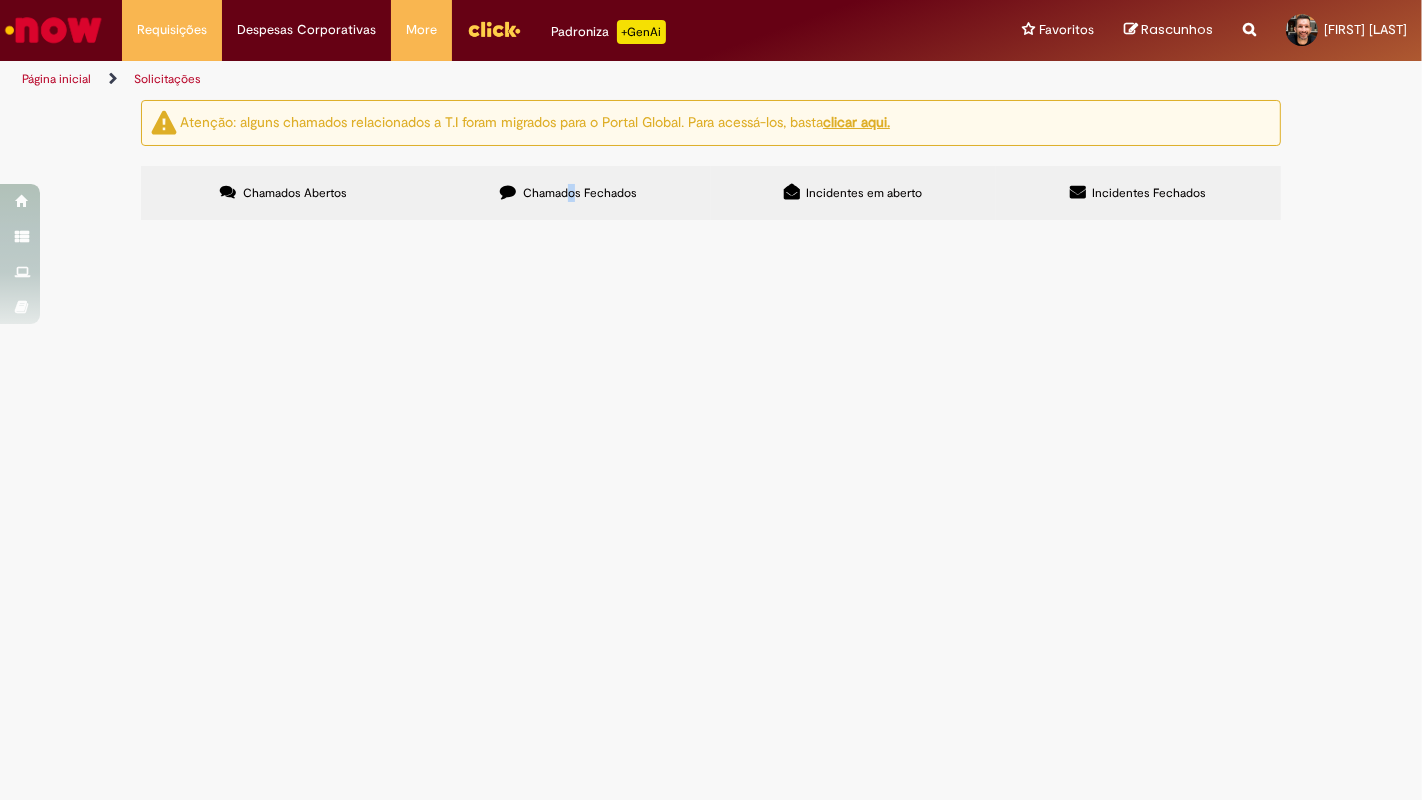 click on "Chamados Fechados" at bounding box center [580, 193] 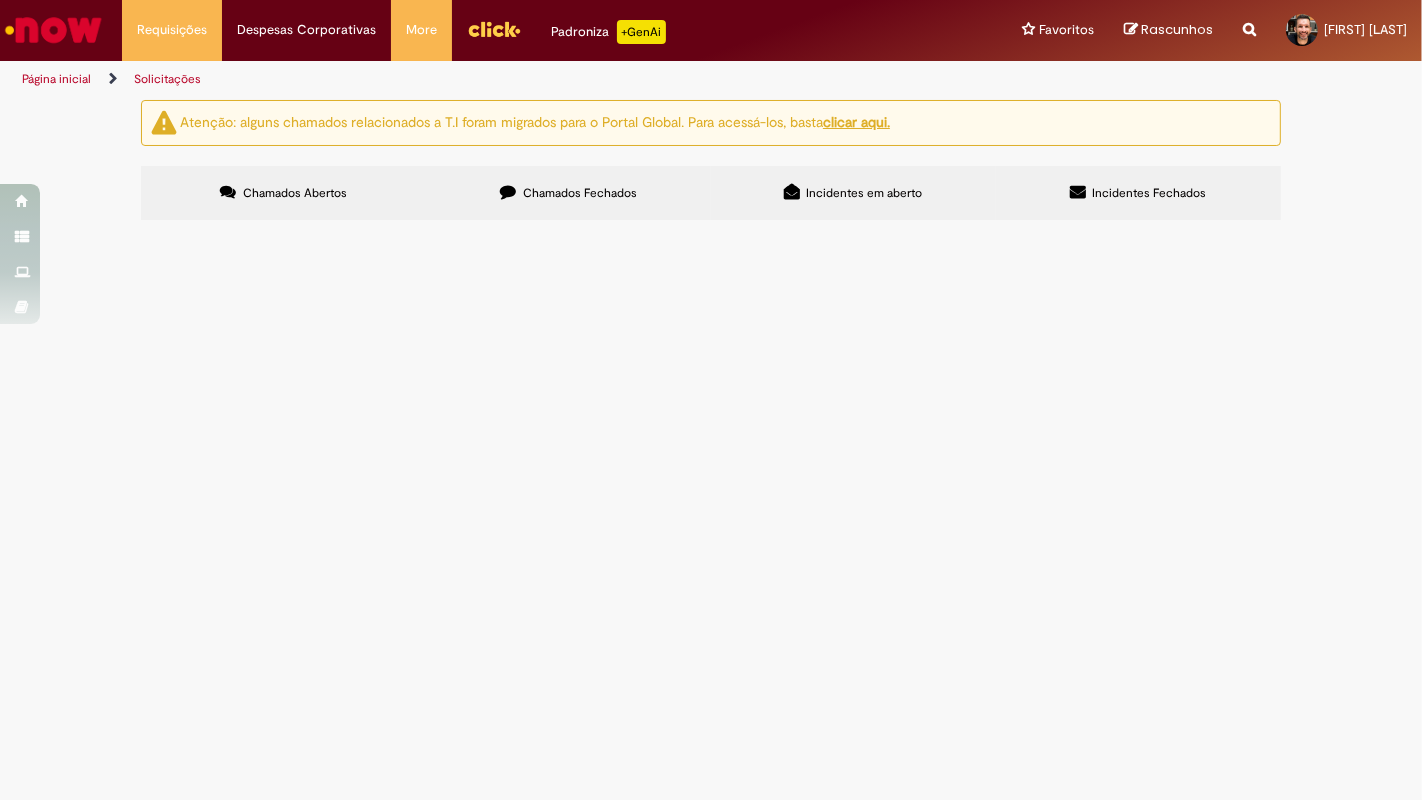 click on "Incidentes Fechados" at bounding box center (1138, 193) 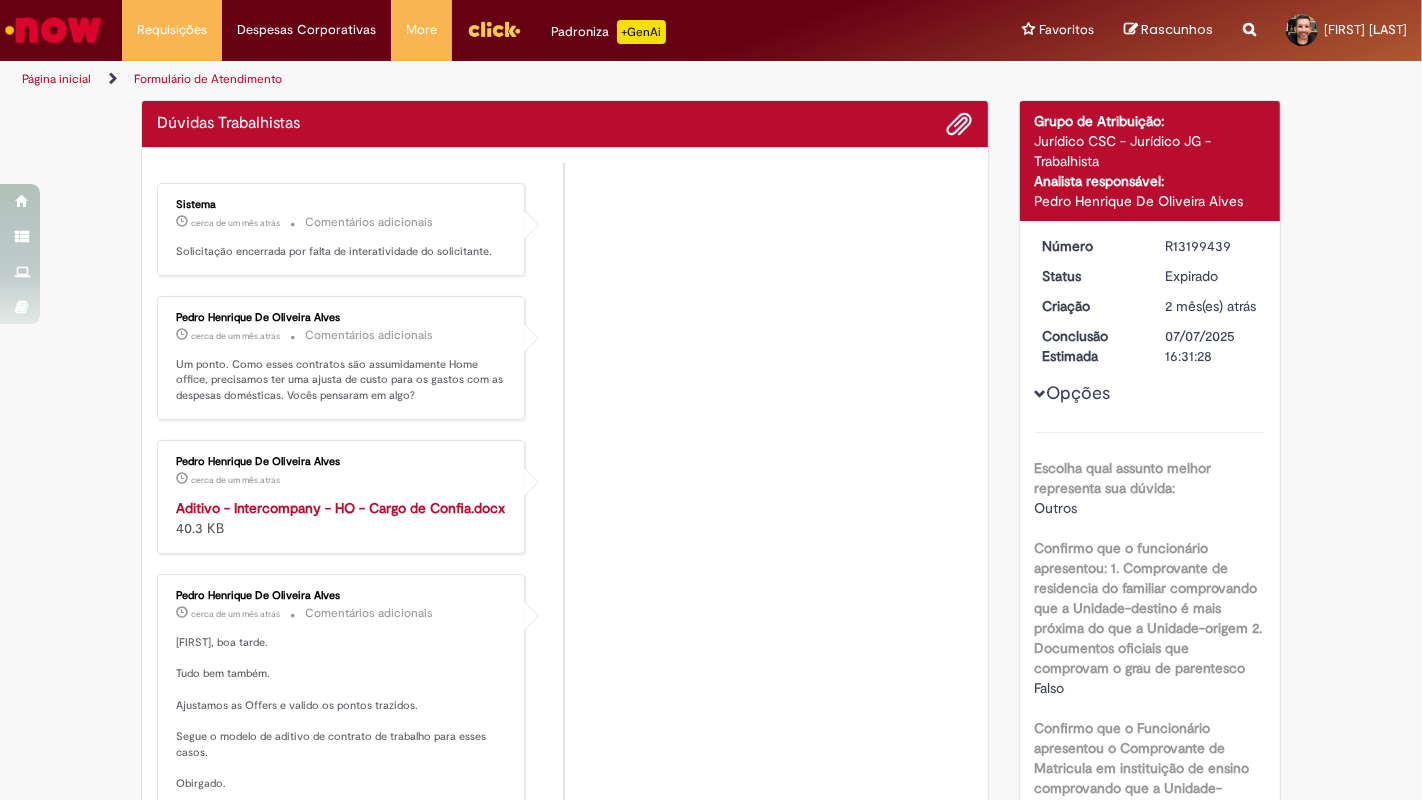 click on "Sistema
cerca de um mês atrás cerca de um mês atrás     Comentários adicionais
Solicitação encerrada por falta de interatividade do solicitante.
Pedro Henrique De Oliveira Alves
cerca de um mês atrás cerca de um mês atrás     Comentários adicionais
Um ponto. Como esses contratos são assumidamente Home office, precisamos ter uma ajusta de custo para os gastos com as despesas domésticas. Vocês pensaram em algo?
Pedro Henrique De Oliveira Alves" at bounding box center (565, 1551) 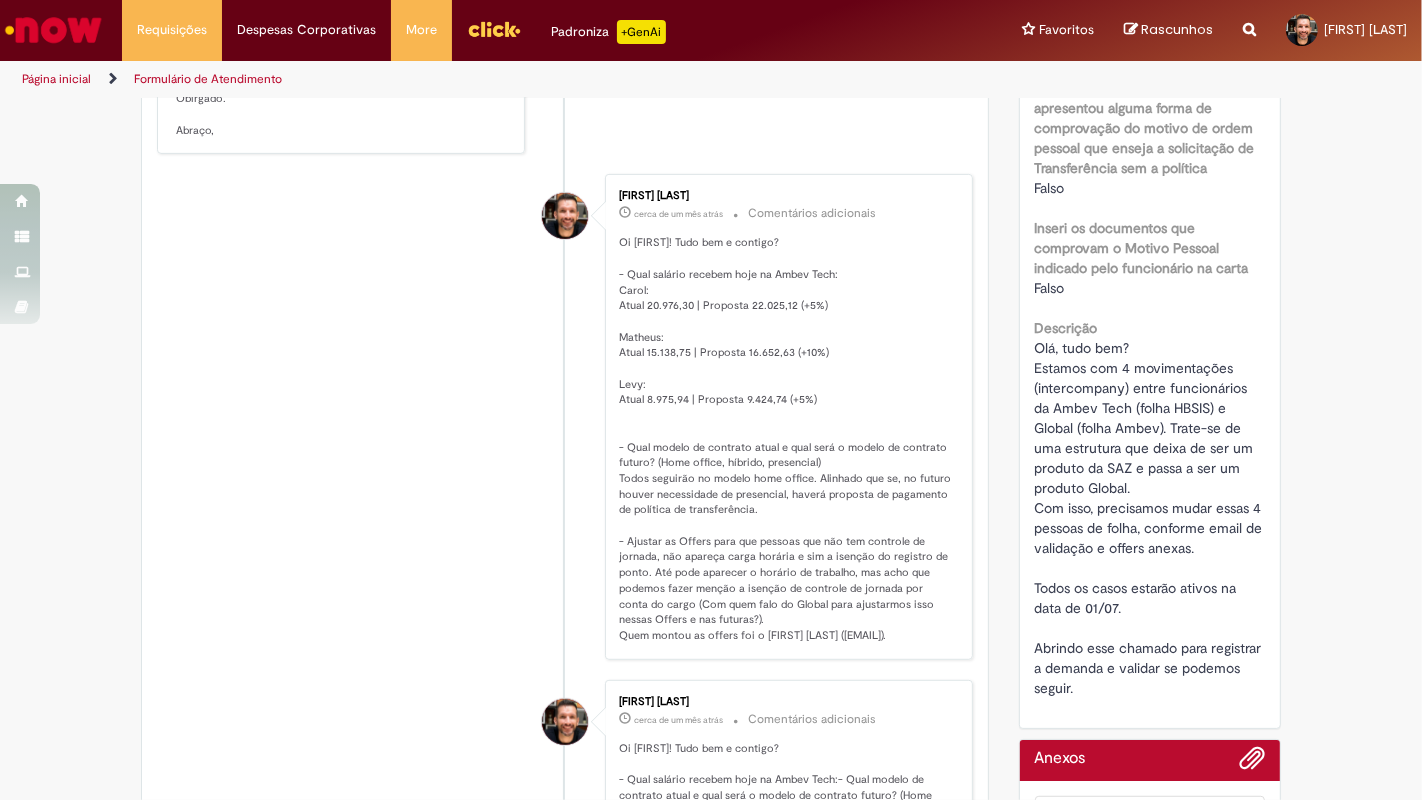 scroll, scrollTop: 855, scrollLeft: 0, axis: vertical 